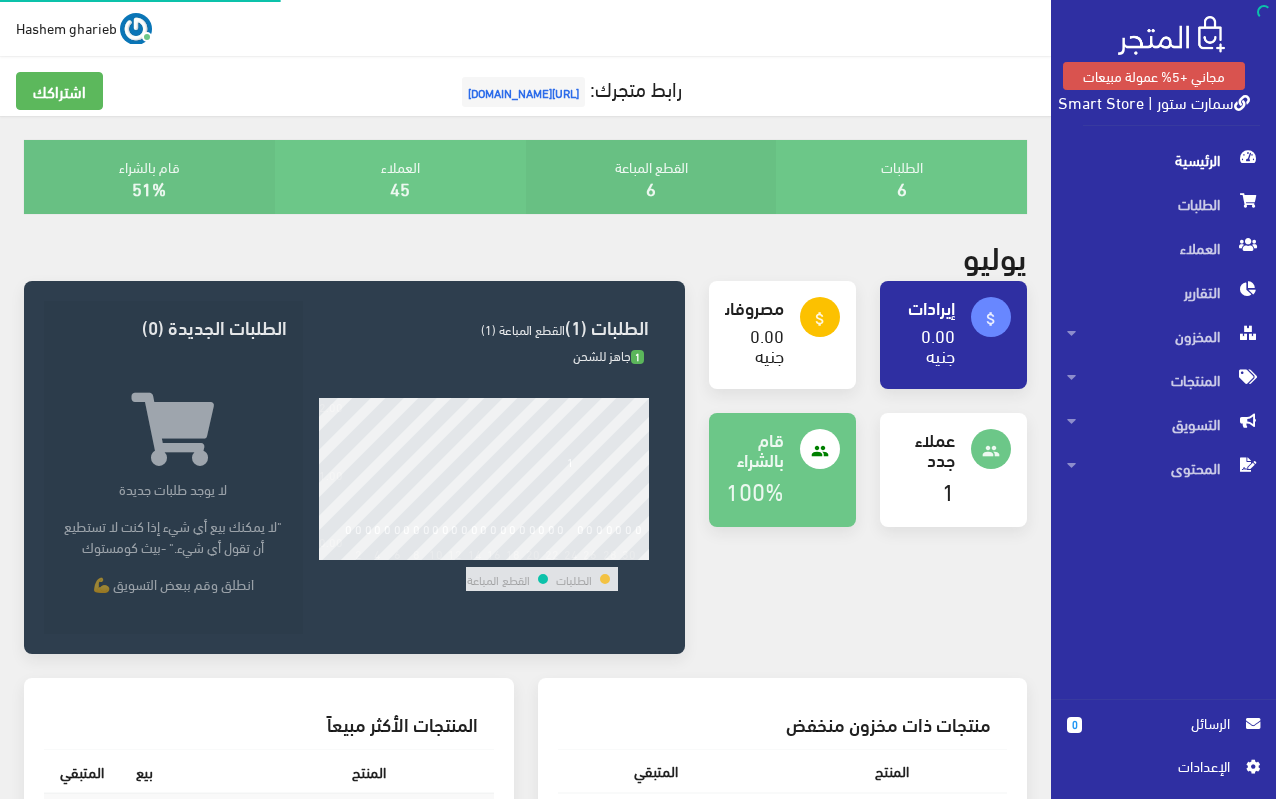 scroll, scrollTop: 400, scrollLeft: 0, axis: vertical 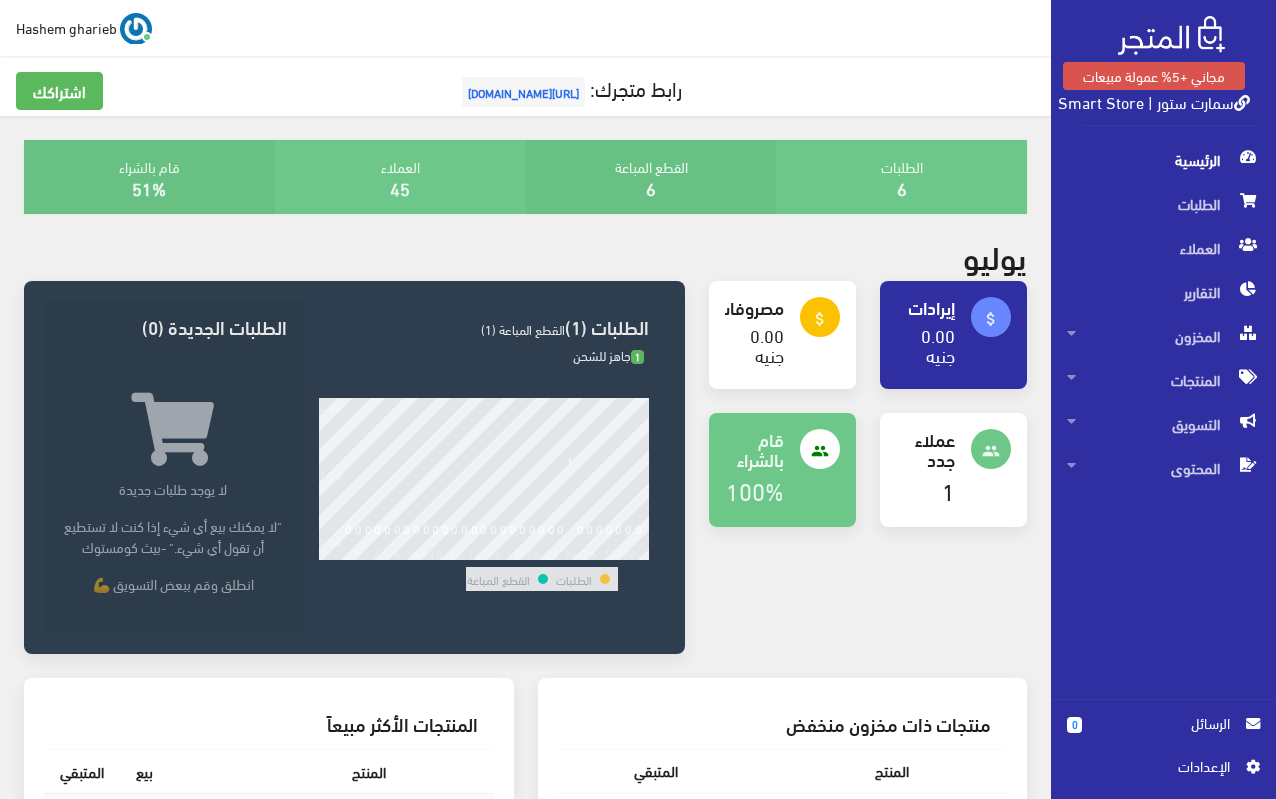 click on "اﻹعدادات" at bounding box center (1156, 766) 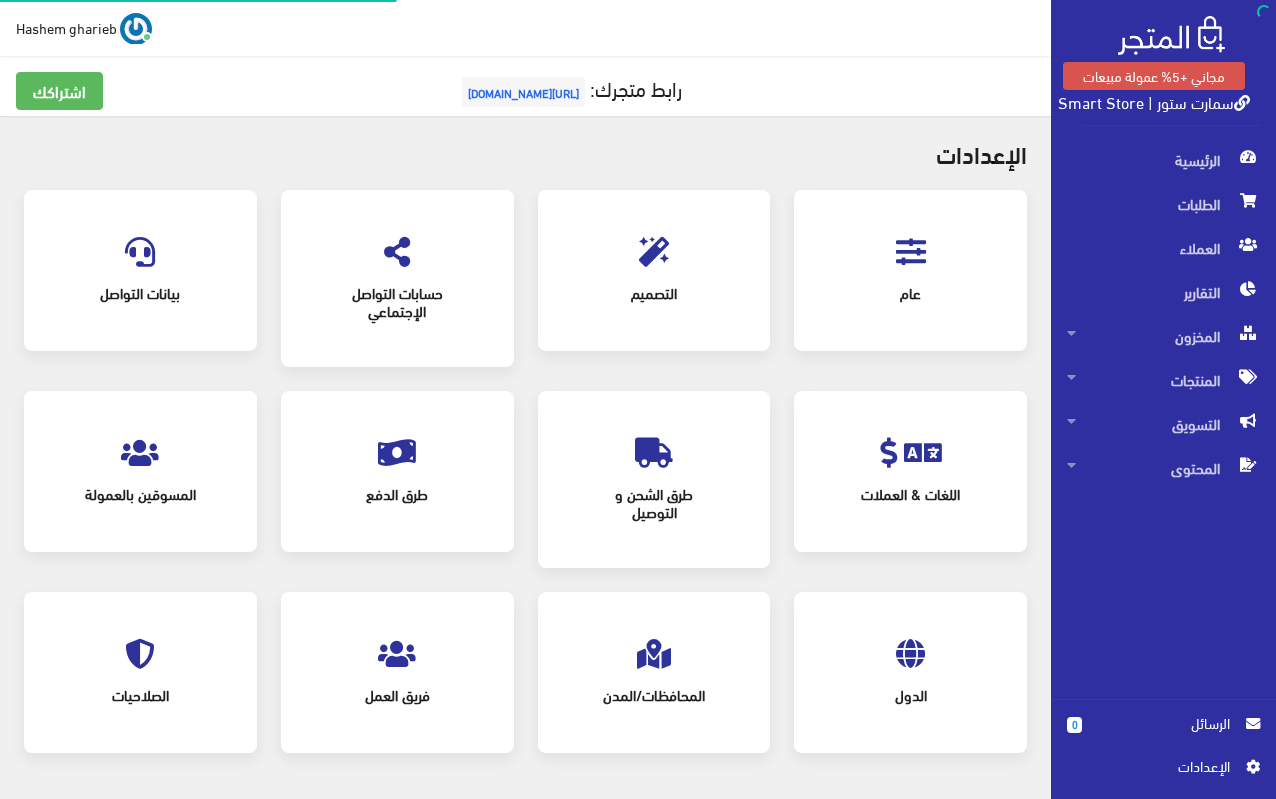 scroll, scrollTop: 0, scrollLeft: 0, axis: both 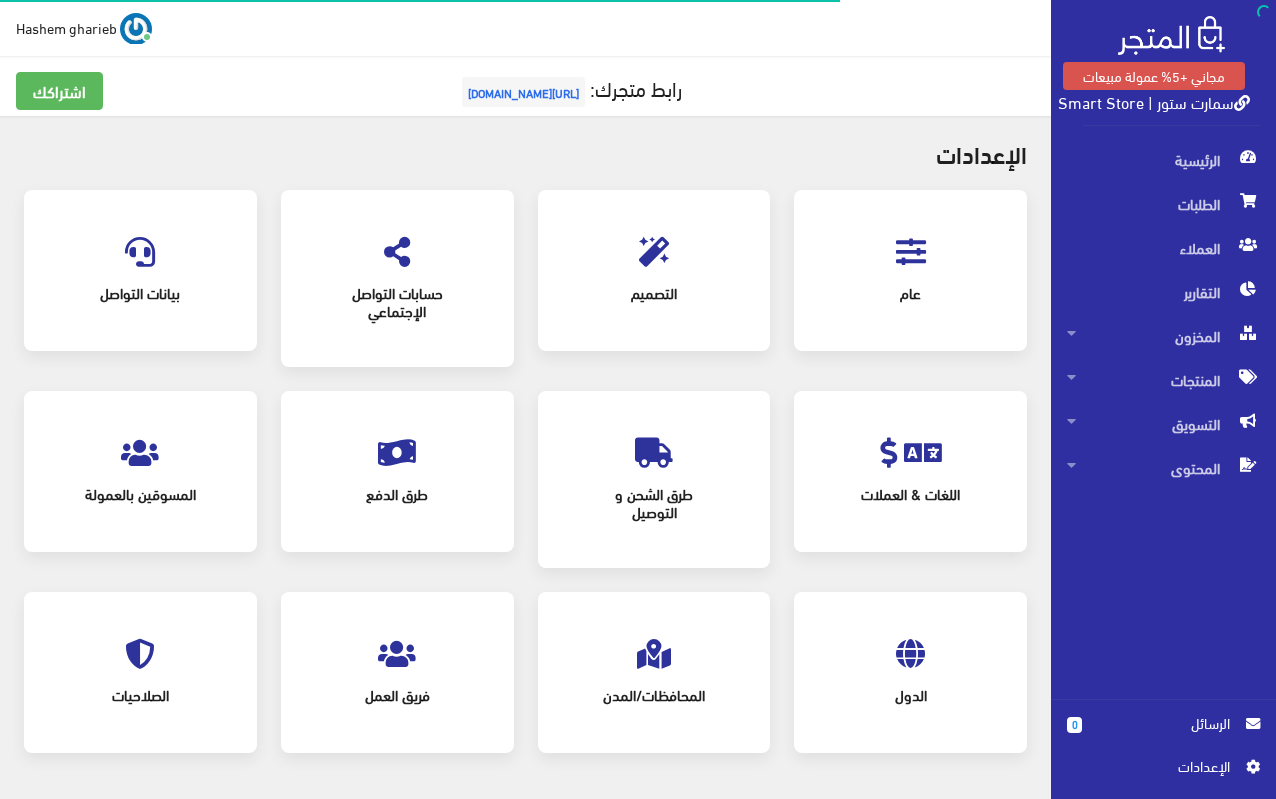 click at bounding box center (911, 252) 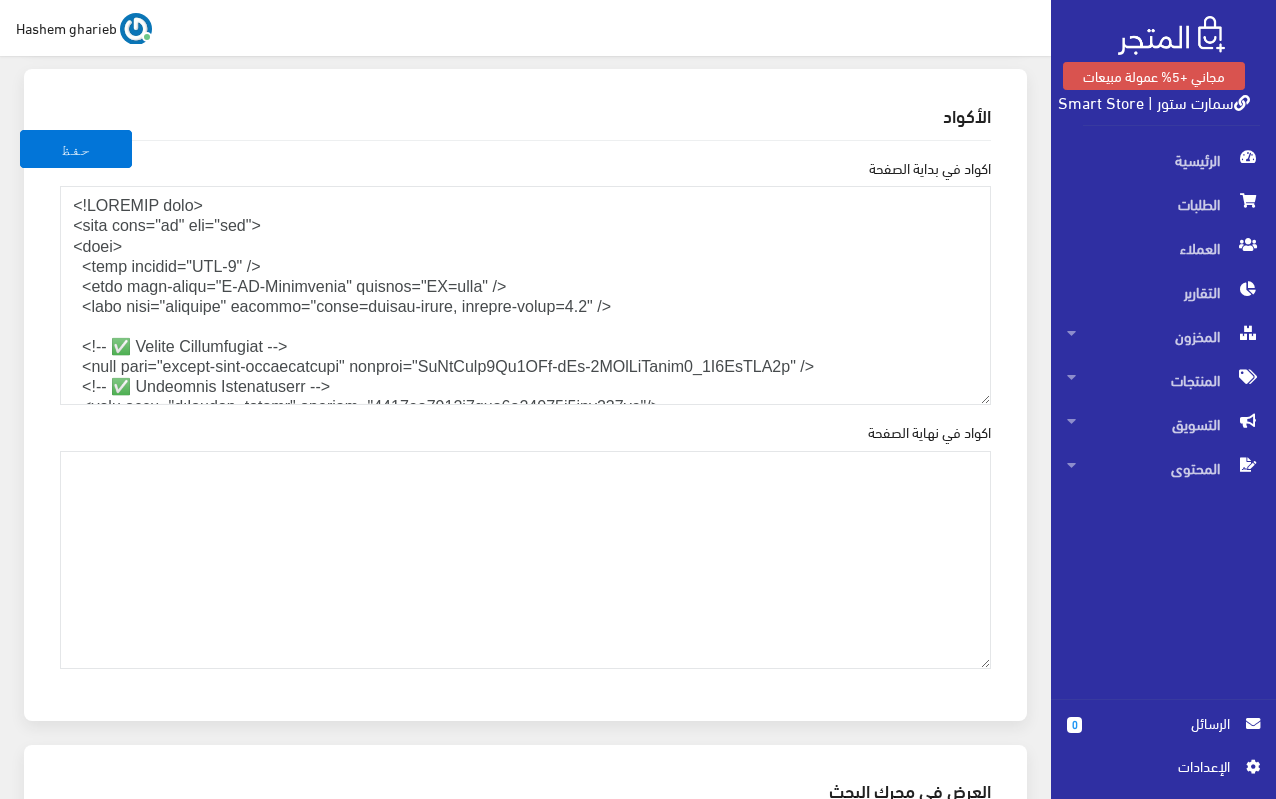 scroll, scrollTop: 2700, scrollLeft: 0, axis: vertical 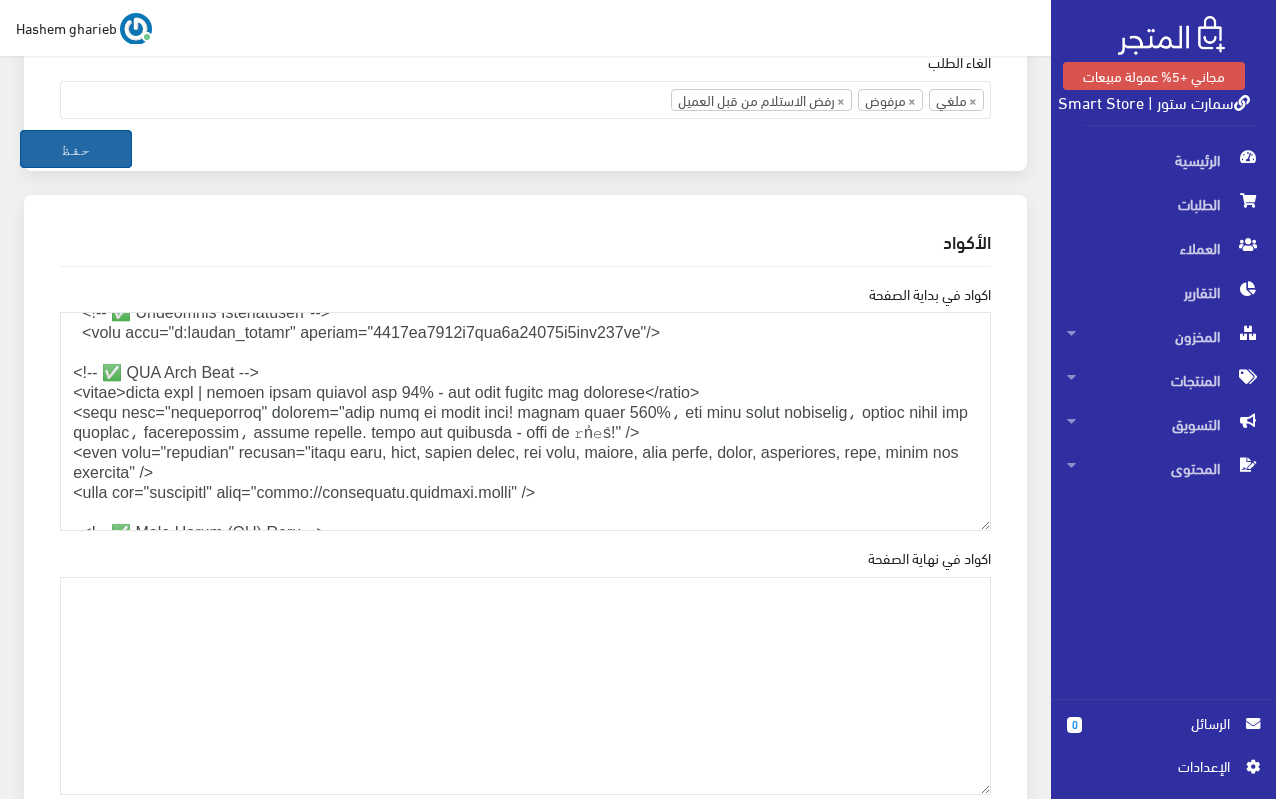 click on "حفظ" at bounding box center (76, 149) 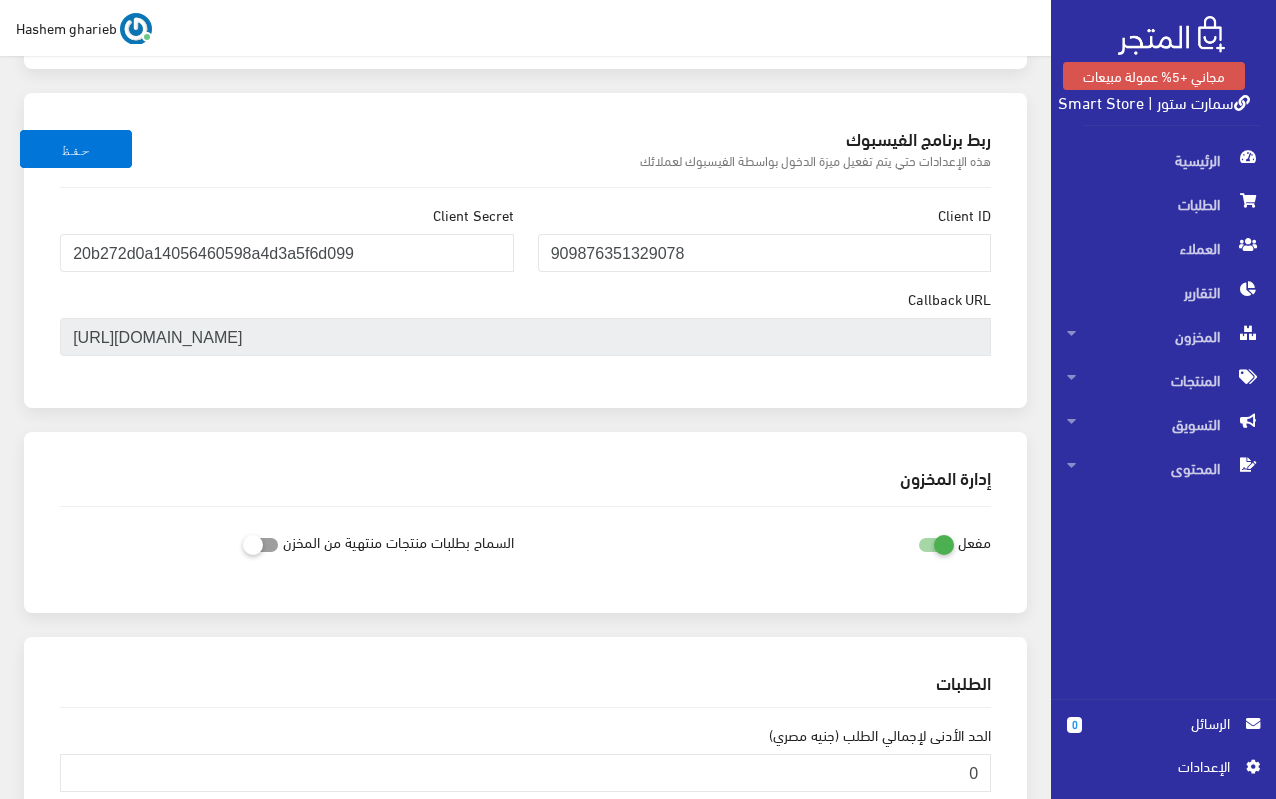 scroll, scrollTop: 1800, scrollLeft: 0, axis: vertical 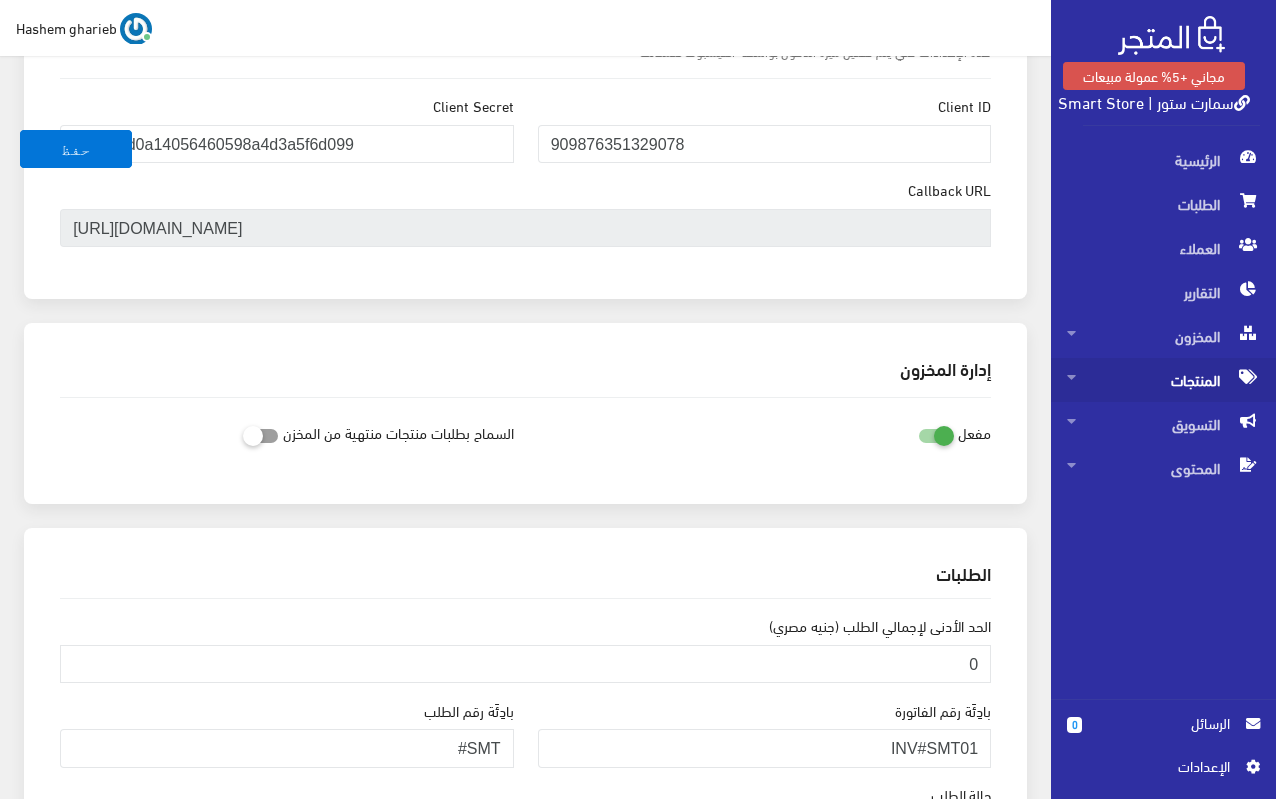 click on "المنتجات" at bounding box center (1163, 380) 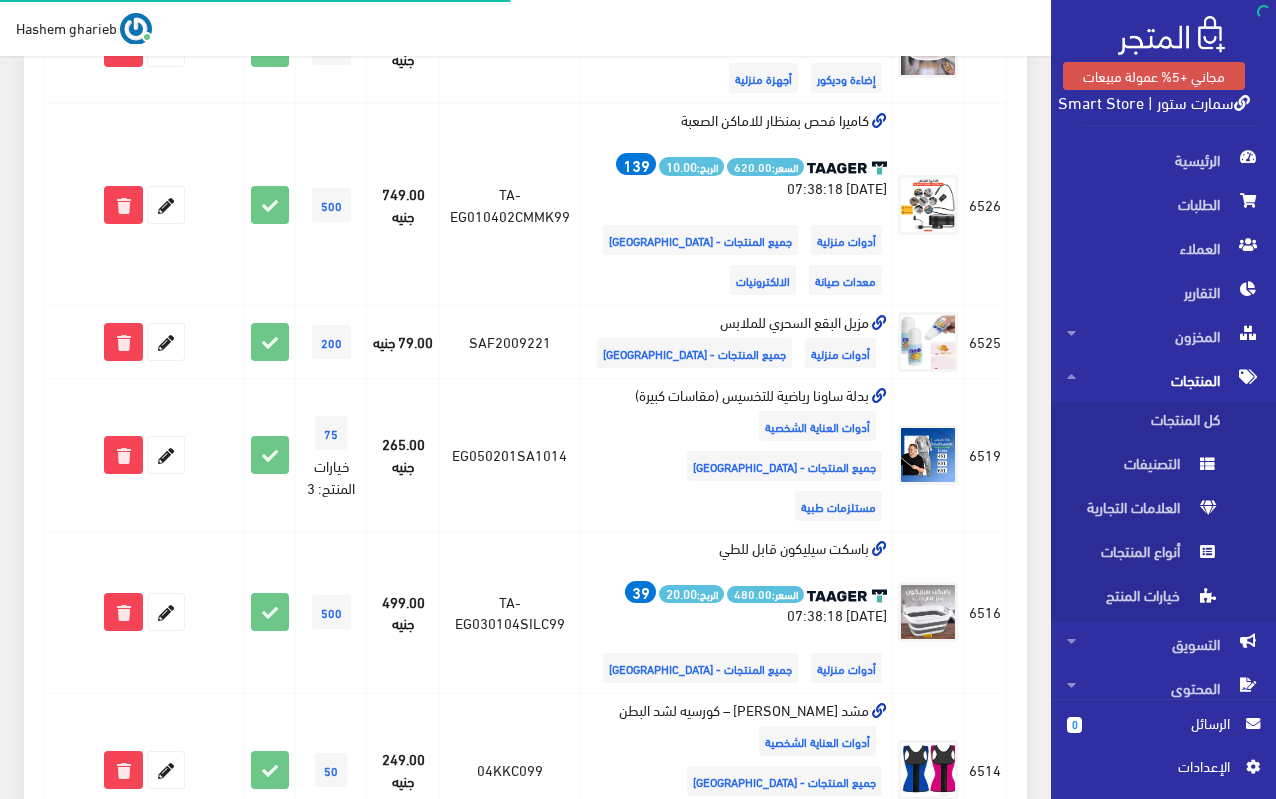 scroll, scrollTop: 0, scrollLeft: 0, axis: both 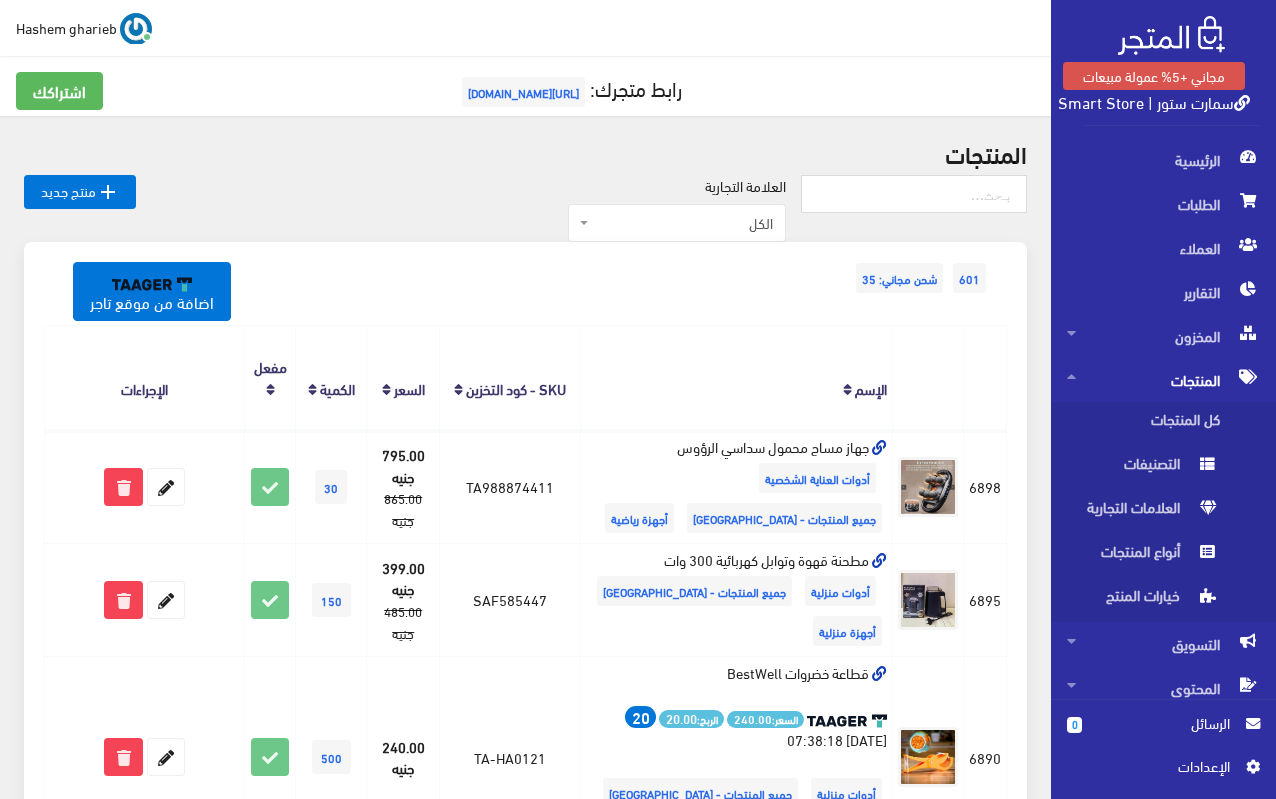click on "اﻹعدادات" at bounding box center (1156, 766) 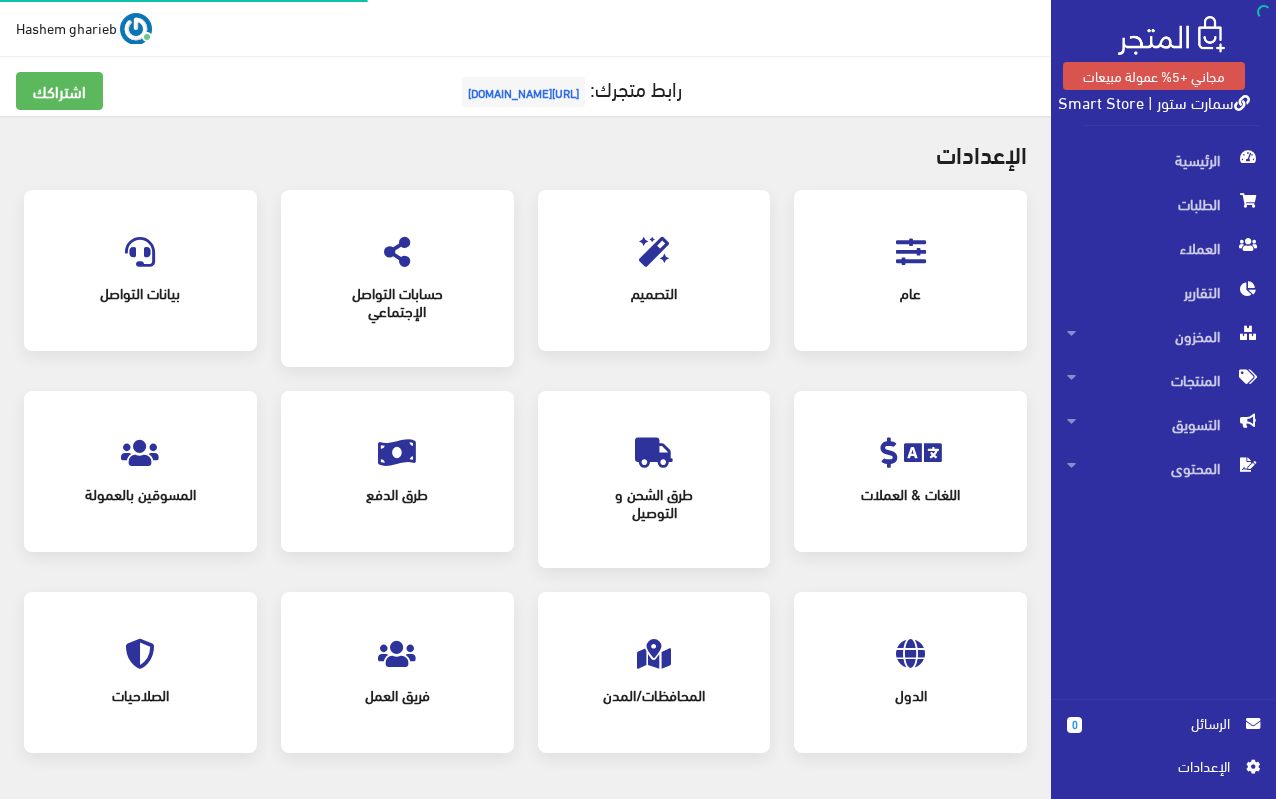 scroll, scrollTop: 0, scrollLeft: 0, axis: both 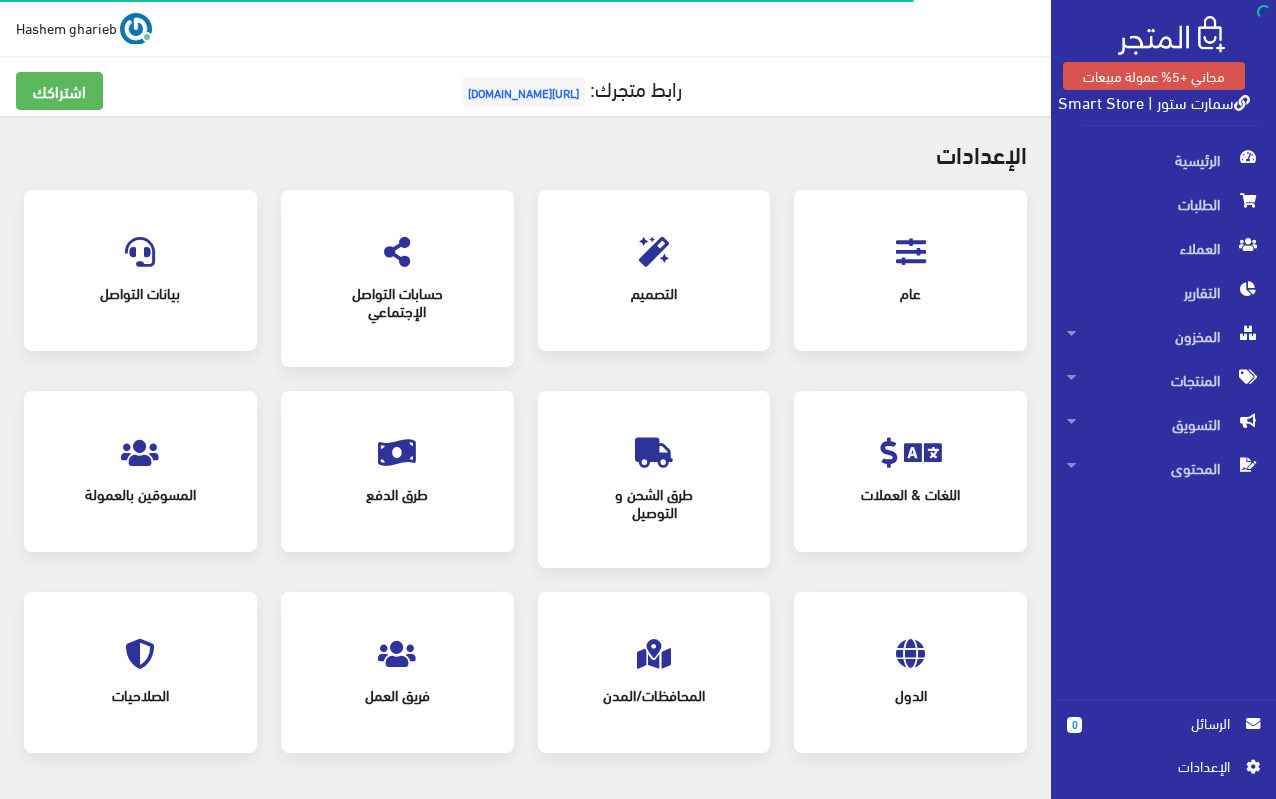 click at bounding box center [911, 252] 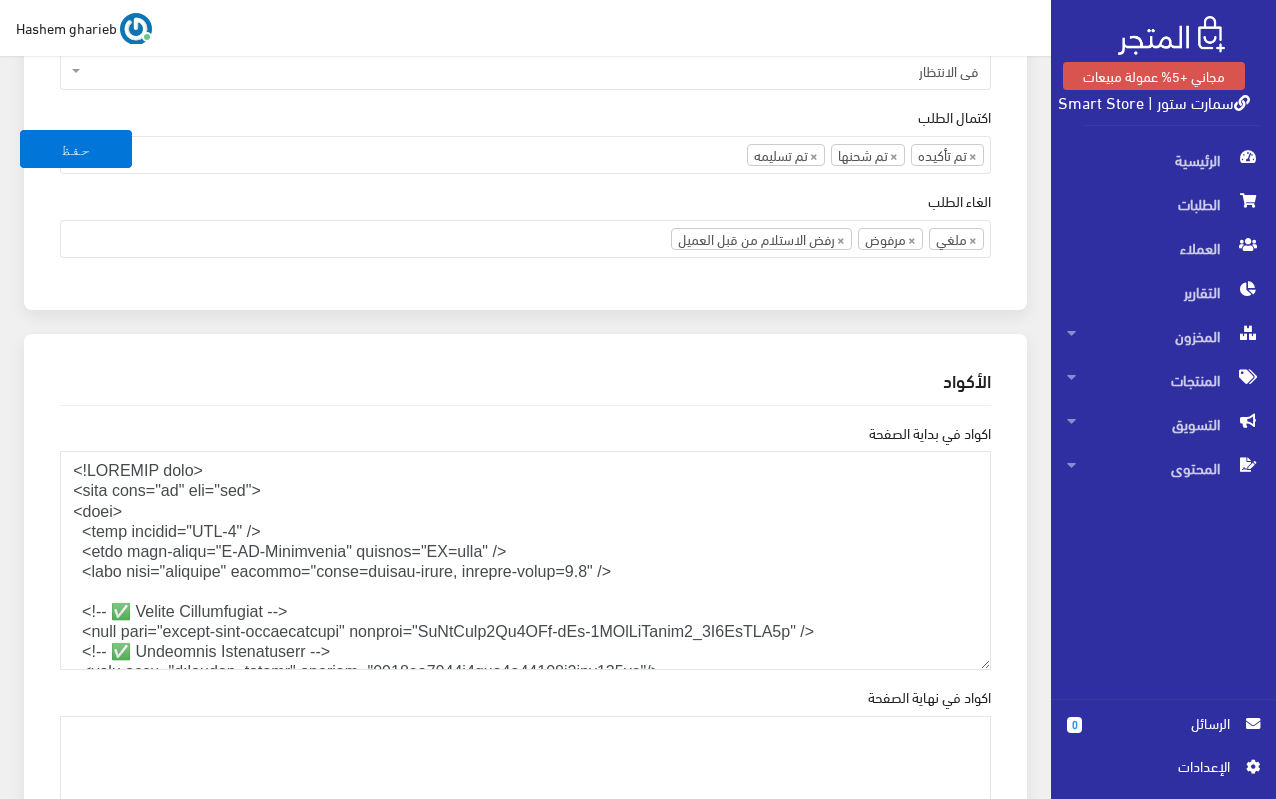 scroll, scrollTop: 2600, scrollLeft: 0, axis: vertical 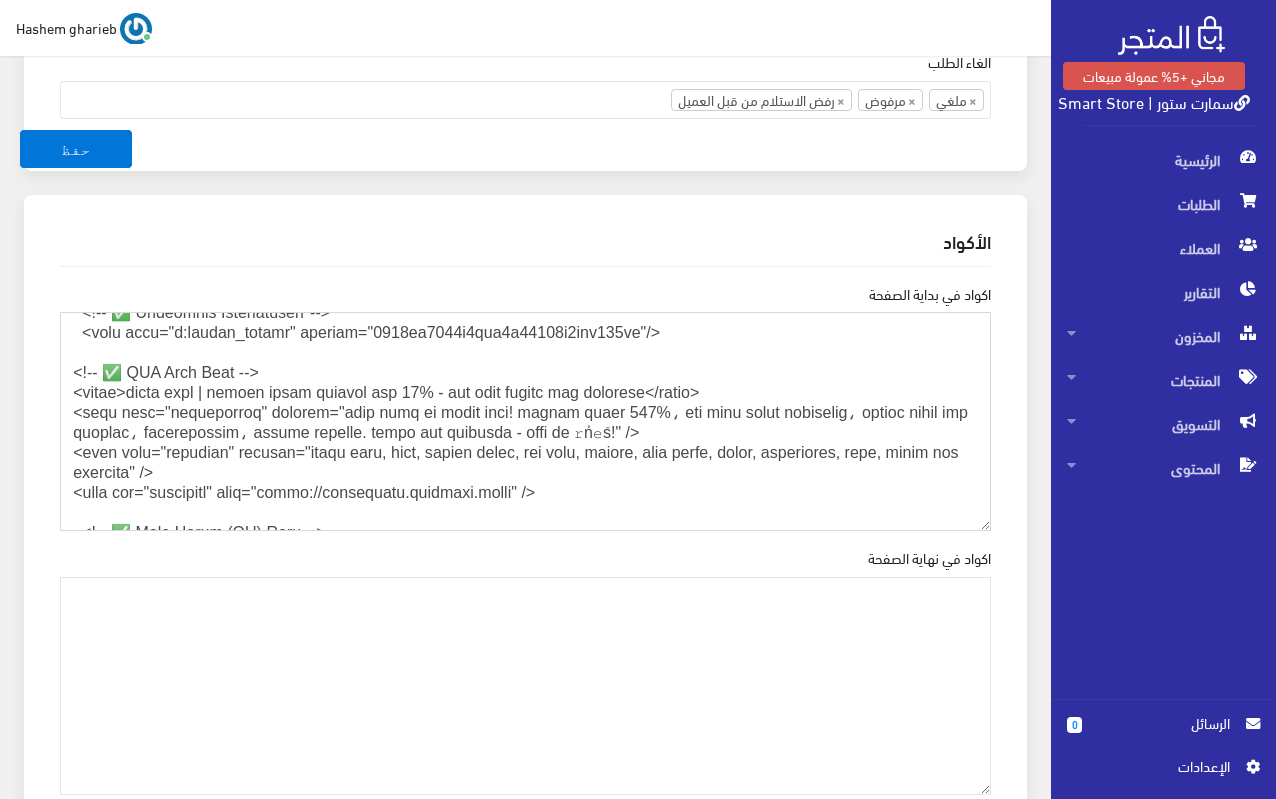 drag, startPoint x: 270, startPoint y: 470, endPoint x: 46, endPoint y: 461, distance: 224.18073 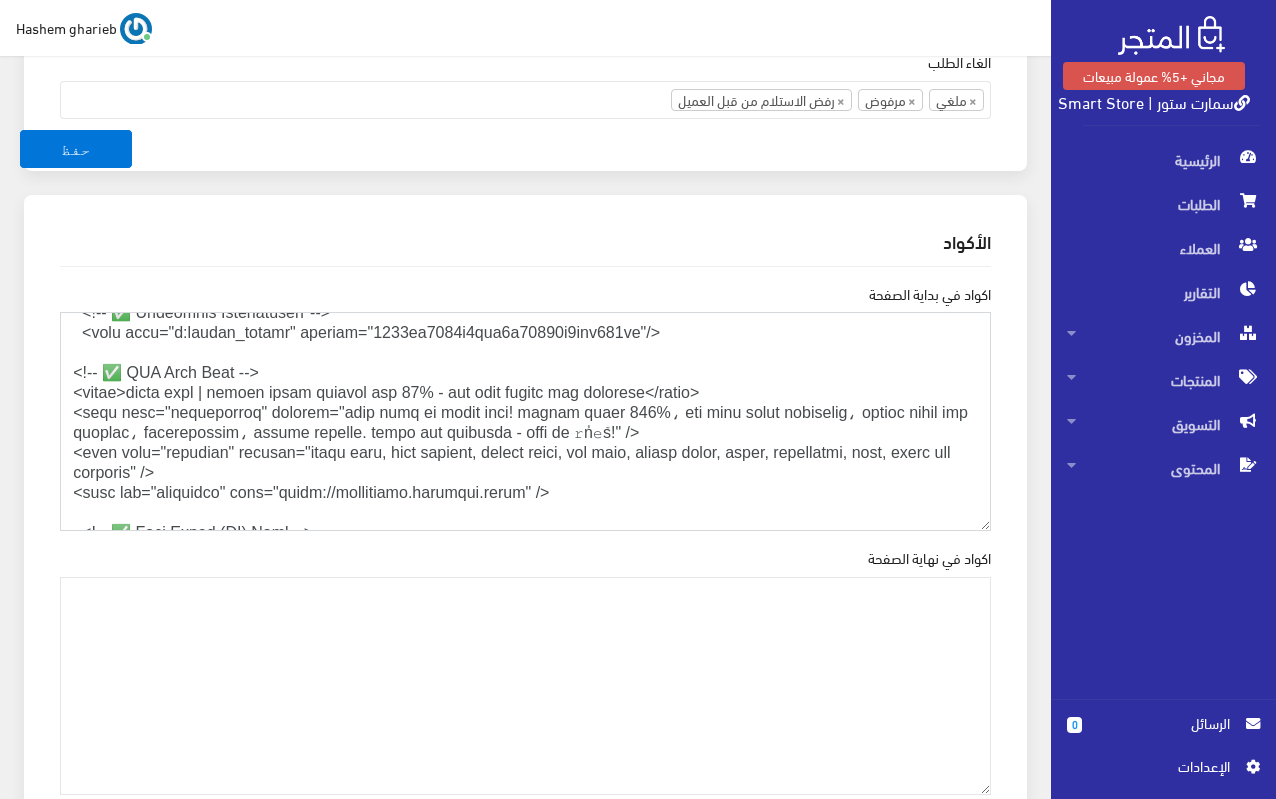 click on "اكواد في بداية الصفحة" at bounding box center [525, 421] 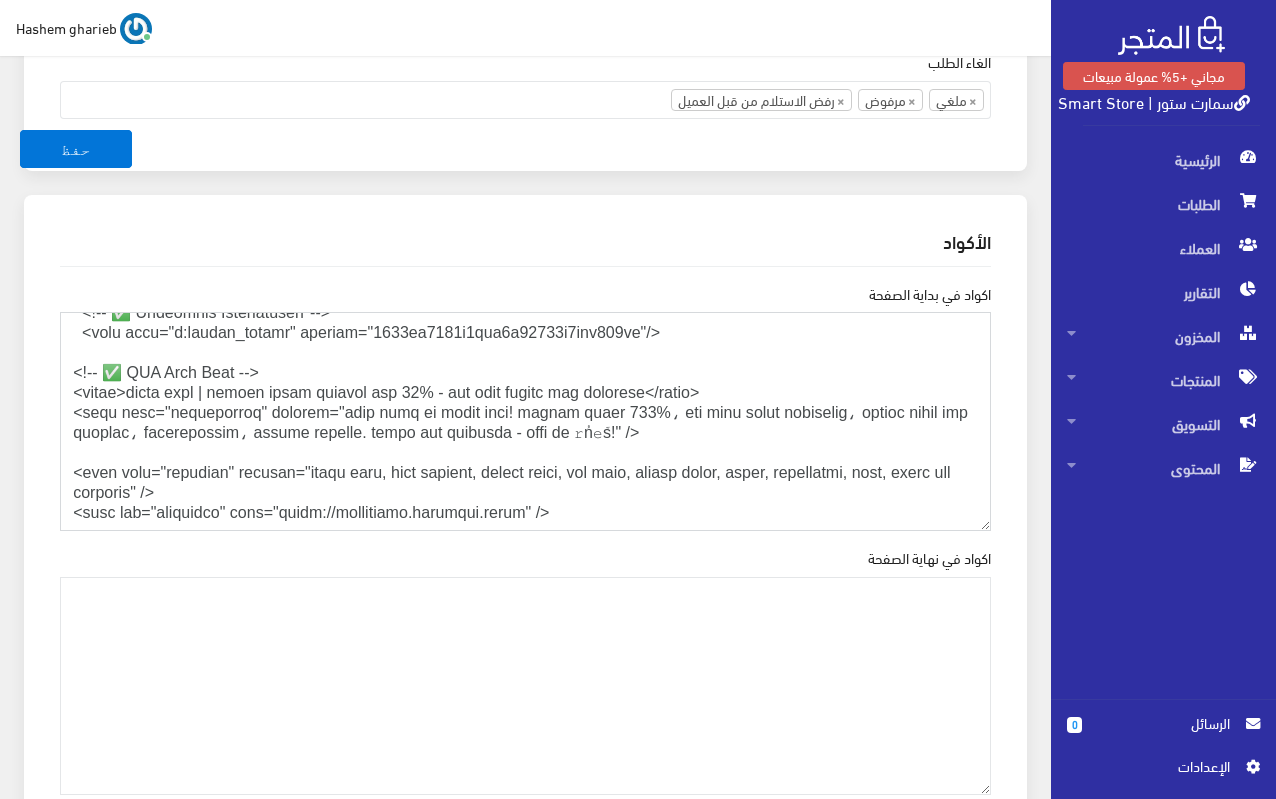 paste on "<meta name="description" content="تسوق الآن من سمارت ستور! منتجات أصلية 100%، شحن سريع لجميع المحافظات، خصومات يومية على الملابس، الإلكترونيات، العطور والمزيد. الدفع عند الاستلام - عروض لا تُفوّت!" />" 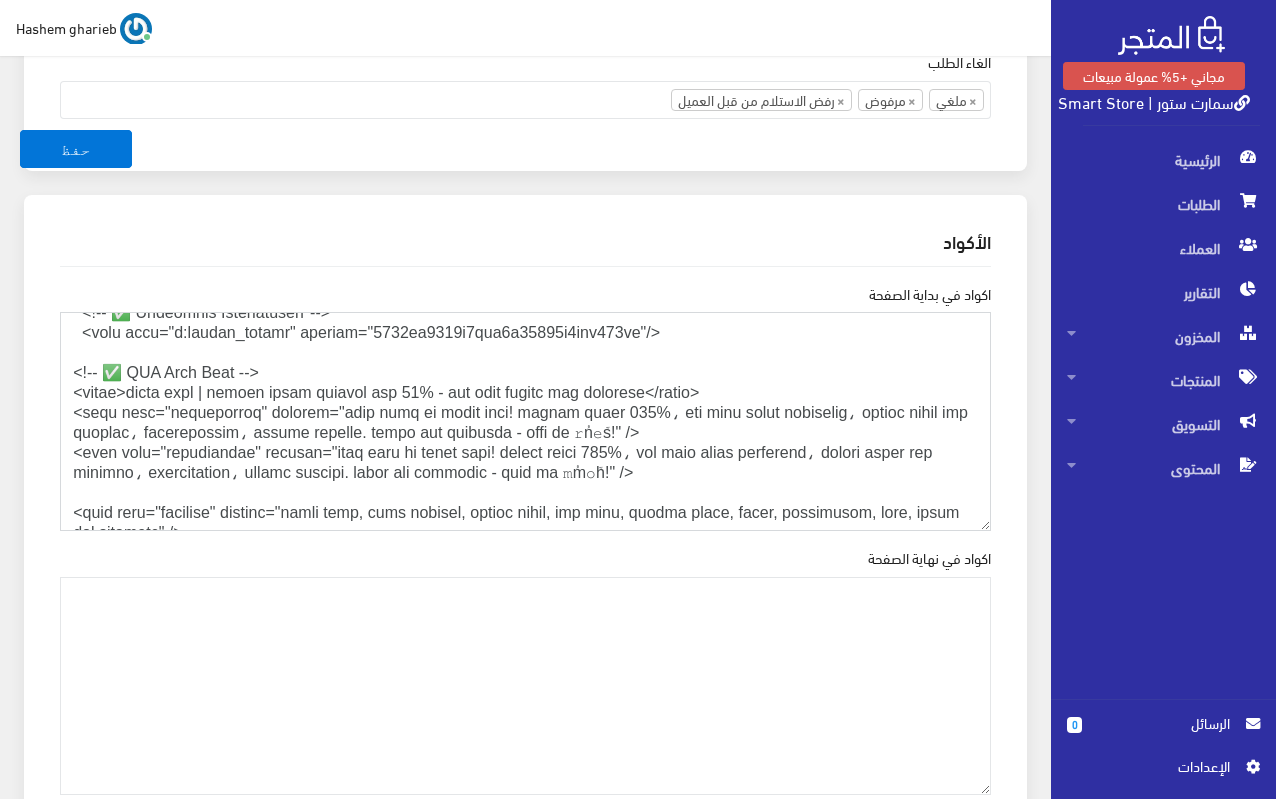 drag, startPoint x: 437, startPoint y: 471, endPoint x: 0, endPoint y: 457, distance: 437.2242 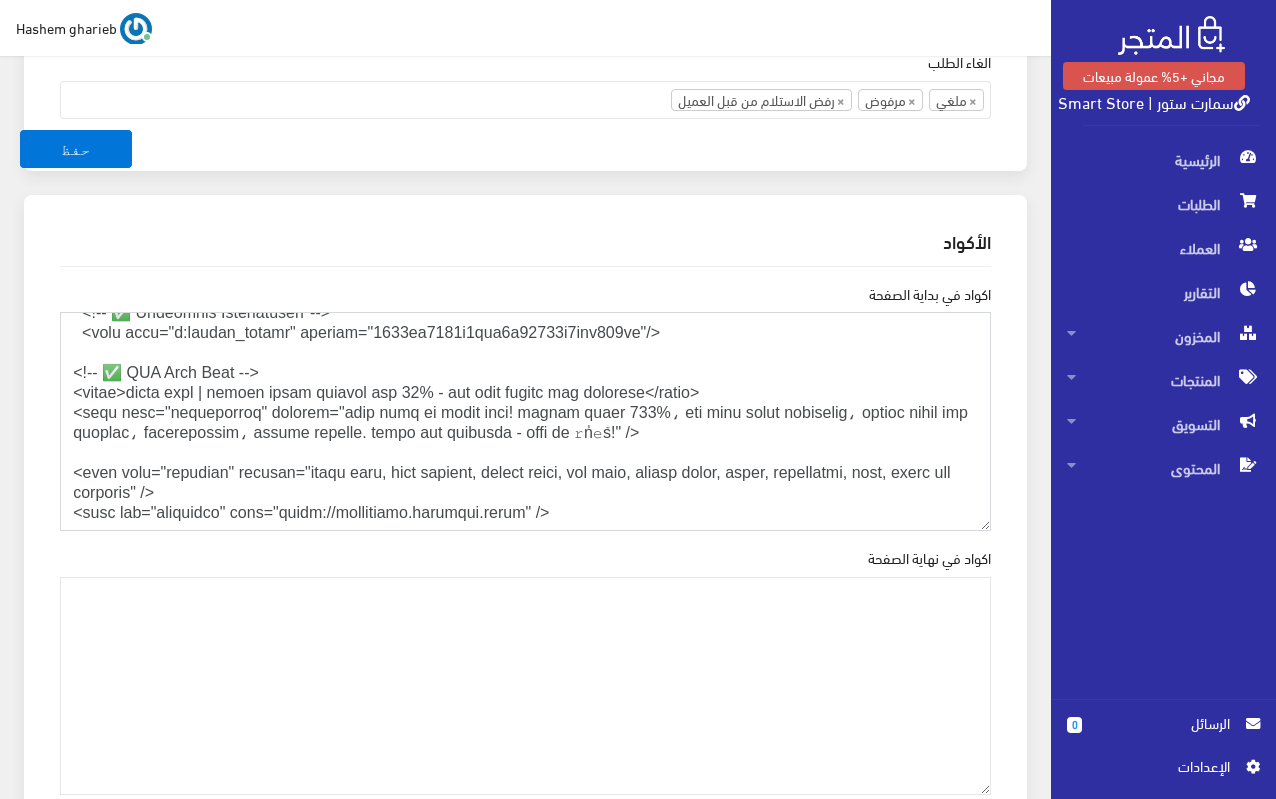 type on "<!DOCTYPE html>
<html lang="ar" dir="rtl">
<head>
<meta charset="UTF-8" />
<meta http-equiv="X-UA-Compatible" content="IE=edge" />
<meta name="viewport" content="width=device-width, initial-scale=1.0" />
<!-- ✅ Google Verification -->
<meta name="google-site-verification" content="OcIqGtbw7Cx5AMz-sYq-1JXcQnObamq7_6Q2LgHOP3k" />
<!-- ✅ Pinterest Verification -->
<meta name="p:domain_verify" content="4646cf4840d3fbf9b57724d4ddf278fc"/>
<!-- ✅ SEO Meta Tags -->
<title>سمارت ستور | منتجات أصلية بخصومات تصل 50% - شحن سريع والدفع عند الاستلام</title>
<meta name="description" content="تسوق الآن من سمارت ستور! منتجات أصلية 100%، شحن سريع لجميع المحافظات، خصومات يومية على الملابس، الإلكترونيات، العطور والمزيد. الدفع عند الاستلام - عروض لا تُفوّت!" />
<meta name="keywords" content="سمارت ستور, تسوق أونلاين, منتجات أصلية, شحن سريع, خصومات يومية, ملابس, إلكترونيات, عطور, الدفع عند الاستلام" />
<link rel="canonical" href="https://smartstore.almatjar.store" />
<!-- ✅ Open Graph (OG) Tags -->
<meta p..." 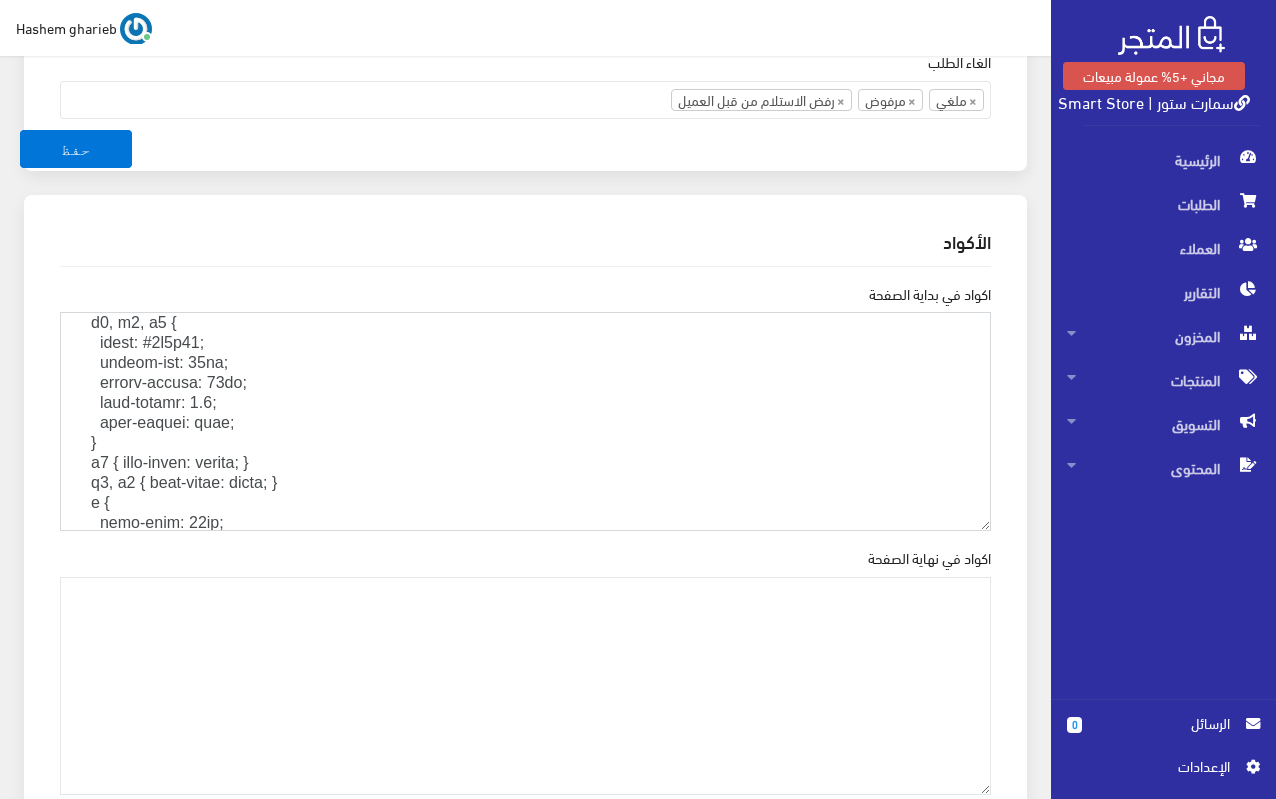 scroll, scrollTop: 1600, scrollLeft: 0, axis: vertical 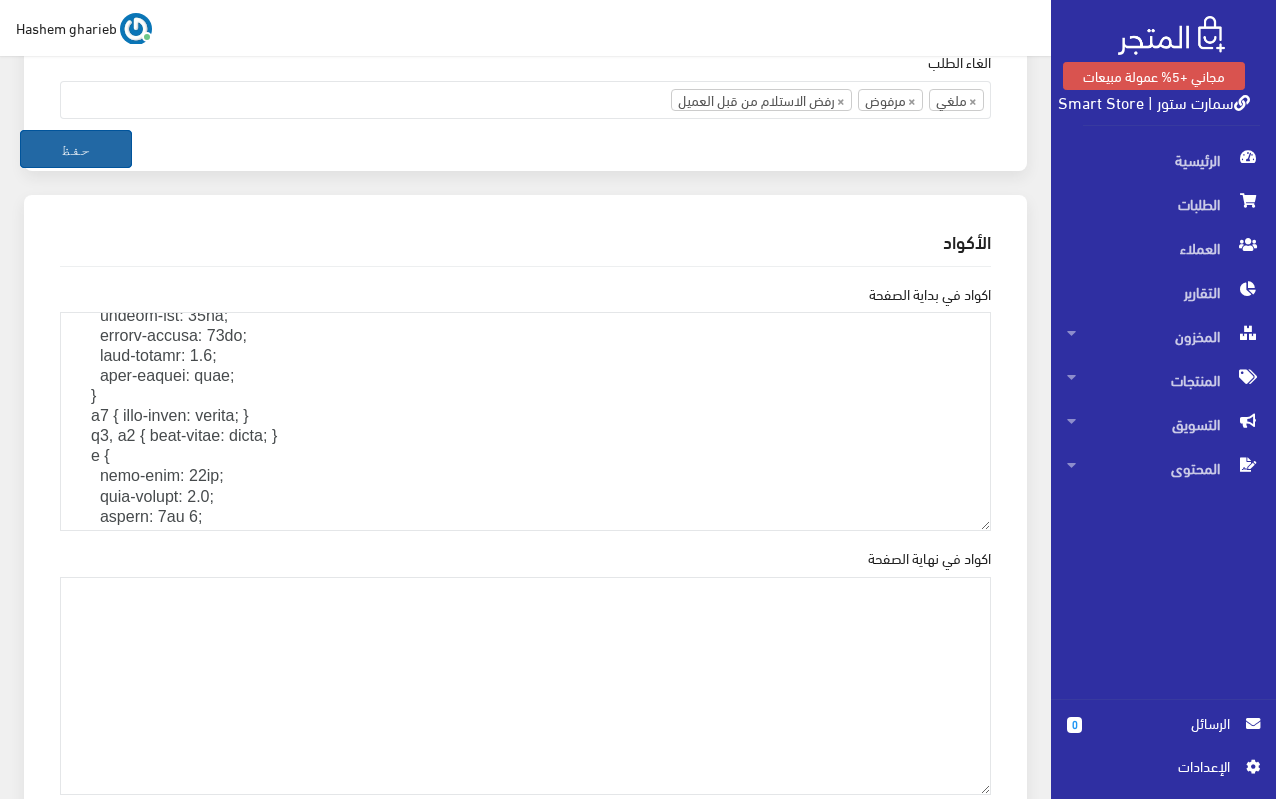 click on "حفظ" at bounding box center [76, 149] 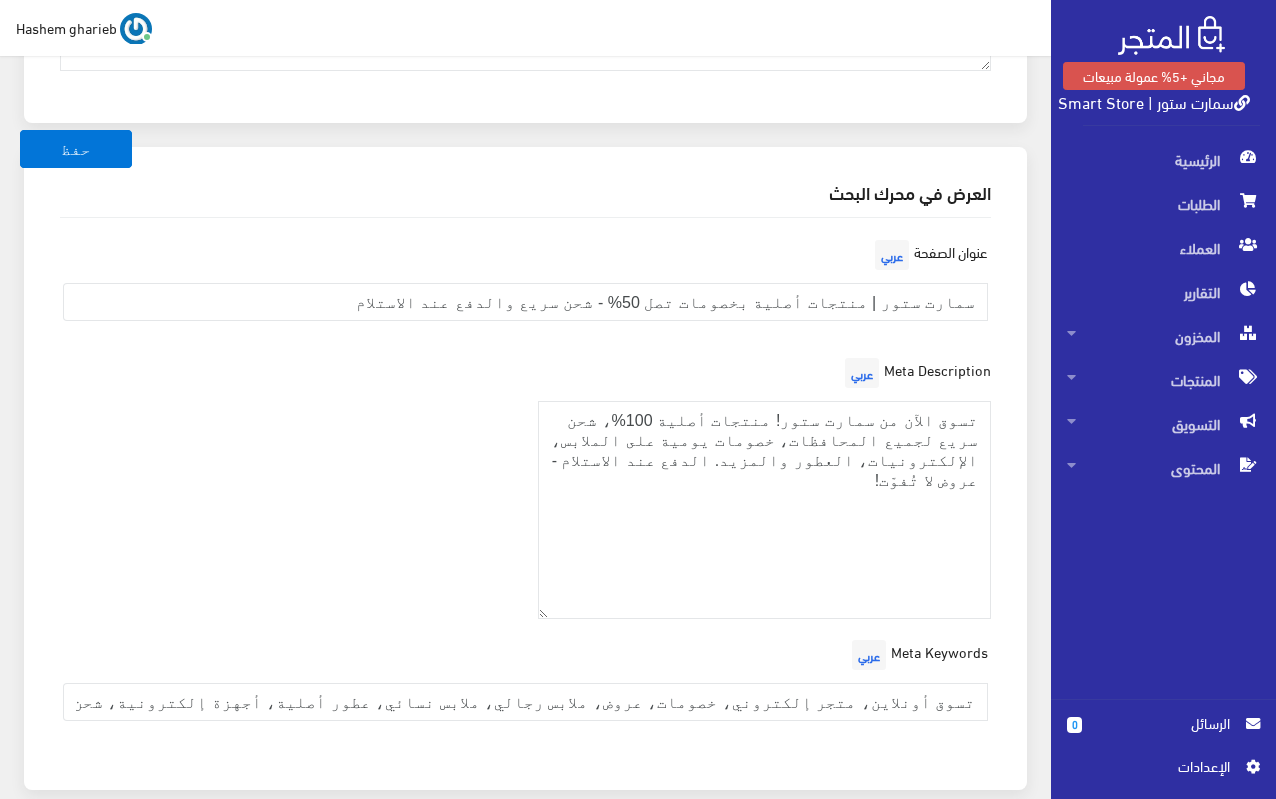 scroll, scrollTop: 3526, scrollLeft: 0, axis: vertical 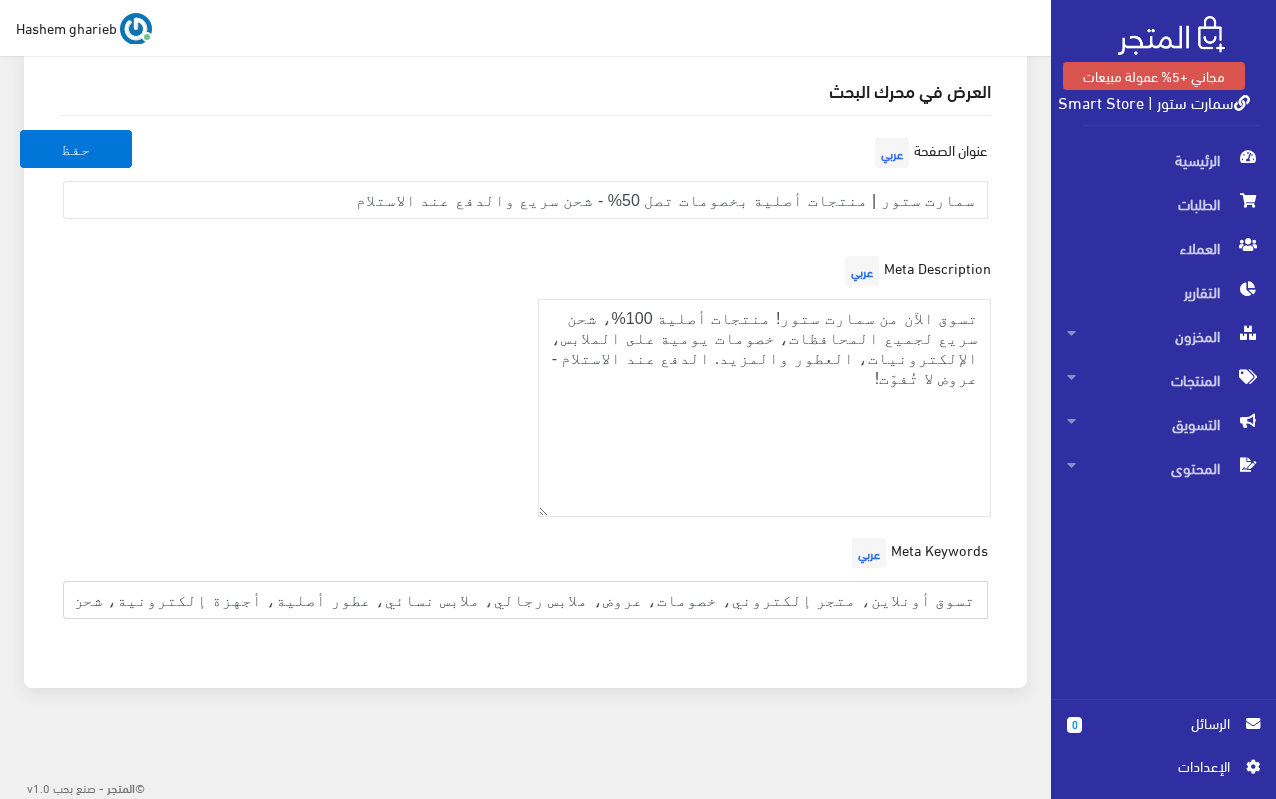 click on "تسوق أونلاين، متجر إلكتروني، خصومات، عروض، ملابس رجالي، ملابس نسائي، عطور أصلية، أجهزة إلكترونية، شحن سريع، الدفع عند الاستلام" at bounding box center [525, 600] 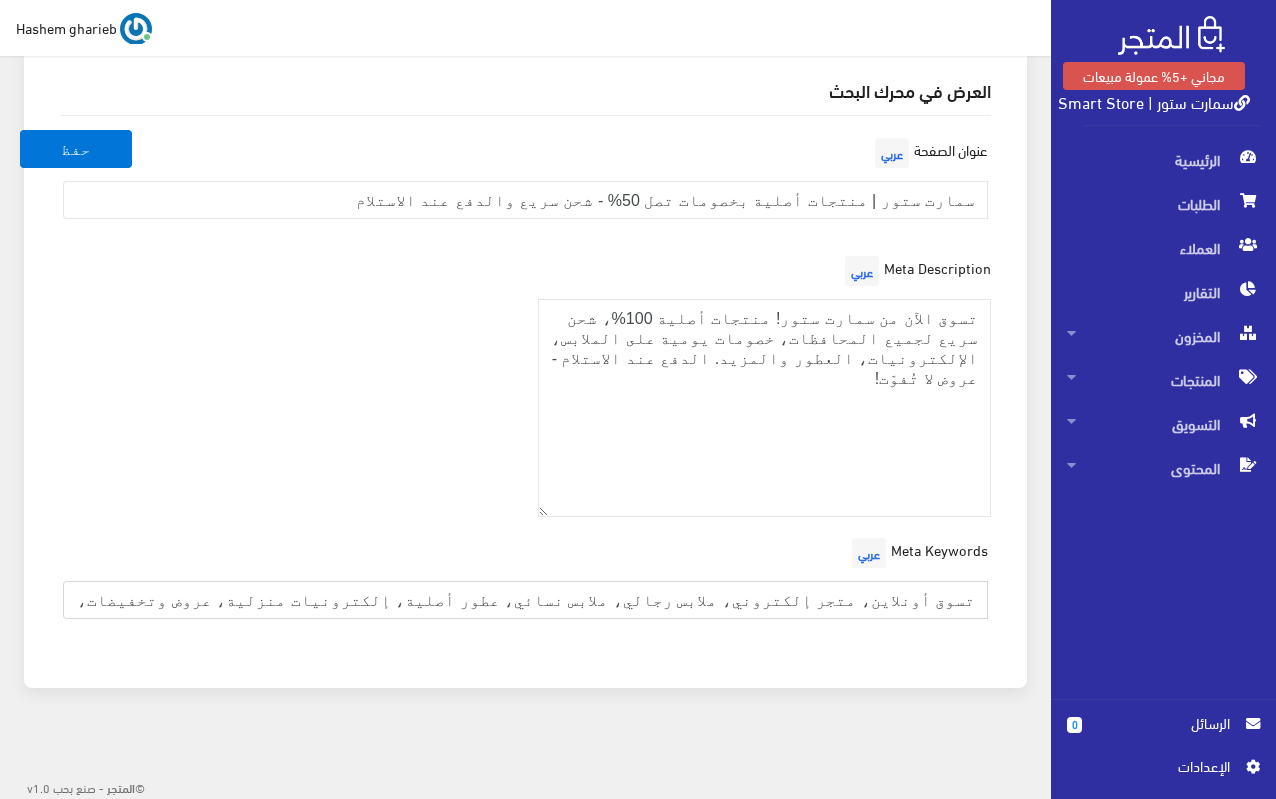 scroll, scrollTop: 0, scrollLeft: -89, axis: horizontal 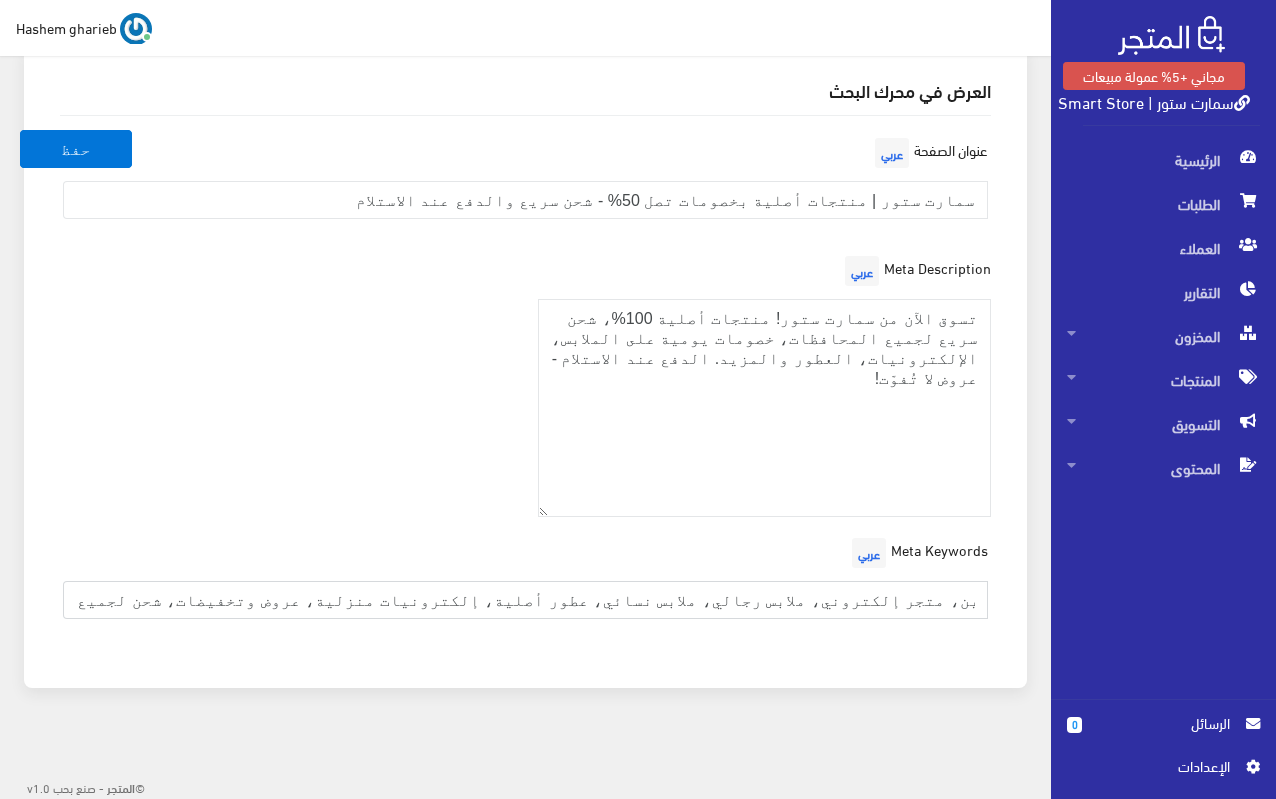 click on "تسوق أونلاين، متجر إلكتروني، ملابس رجالي، ملابس نسائي، عطور أصلية، إلكترونيات منزلية، عروض وتخفيضات، شحن لجميع المحافظات، دفع عند الاستلام" at bounding box center [525, 600] 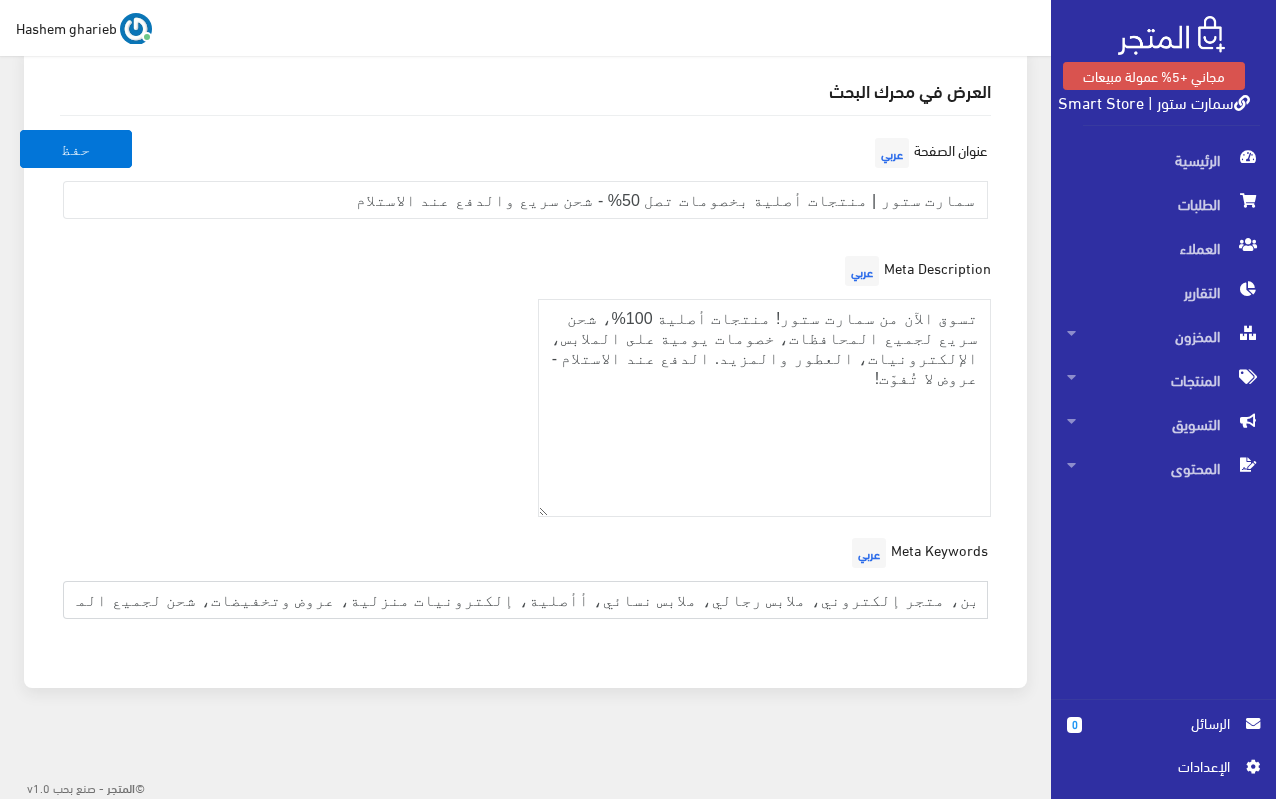 scroll, scrollTop: 0, scrollLeft: -51, axis: horizontal 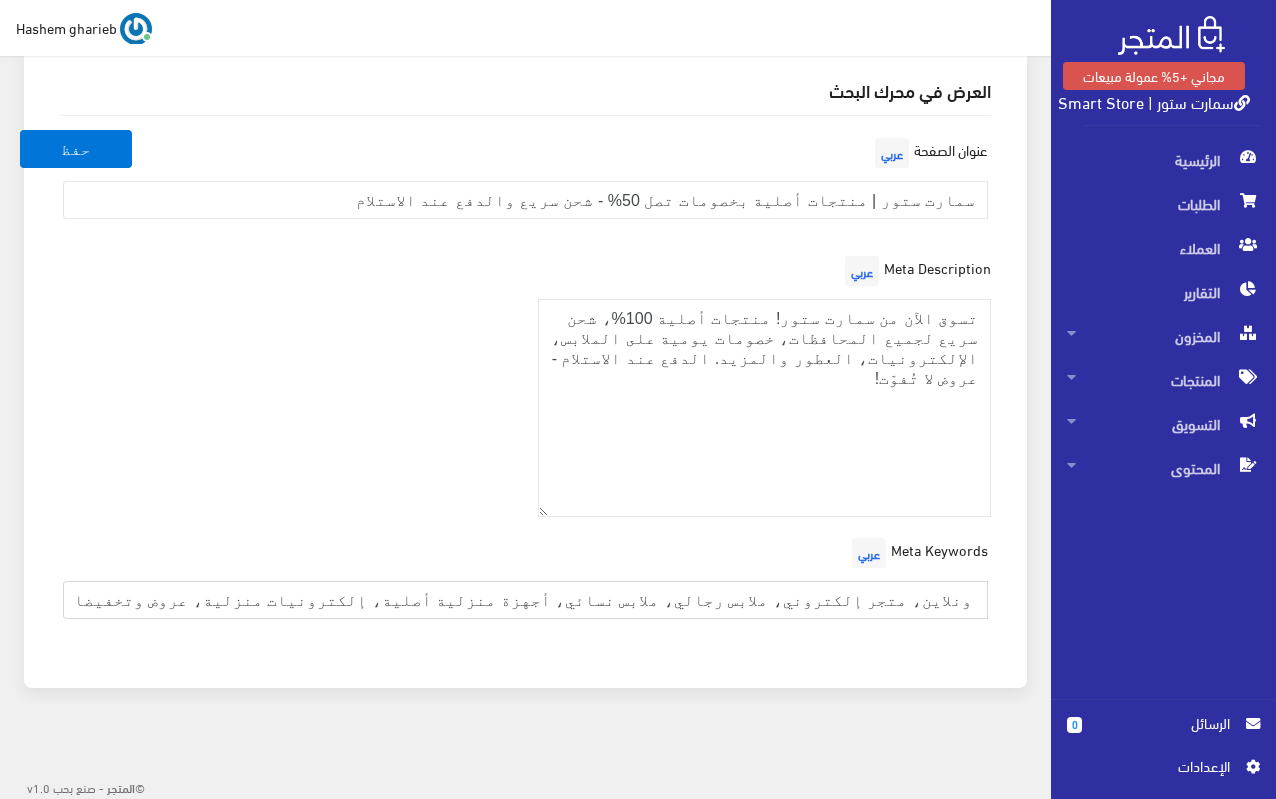type on "تسوق أونلاين، متجر إلكتروني، ملابس رجالي، ملابس نسائي، أجهزة منزلية أصلية، إلكترونيات منزلية، عروض وتخفيضات، شحن لجميع المحافظات، دفع عند الاستلام" 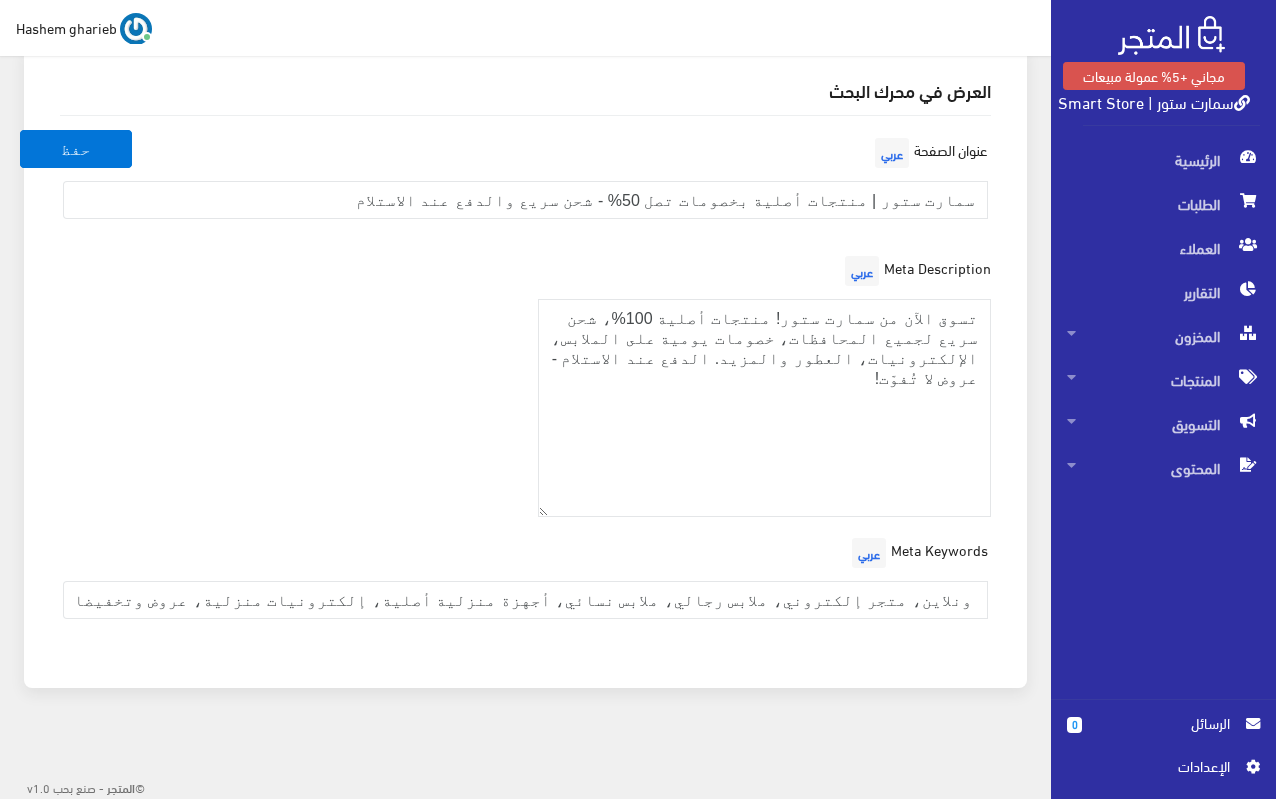 click on "Meta Description  عربي
تسوق الآن من سمارت ستور! منتجات أصلية 100%، شحن سريع لجميع المحافظات، خصومات يومية على الملابس، الإلكترونيات، العطور والمزيد. الدفع عند الاستلام - عروض لا تُفوّت!" at bounding box center (0, 0) 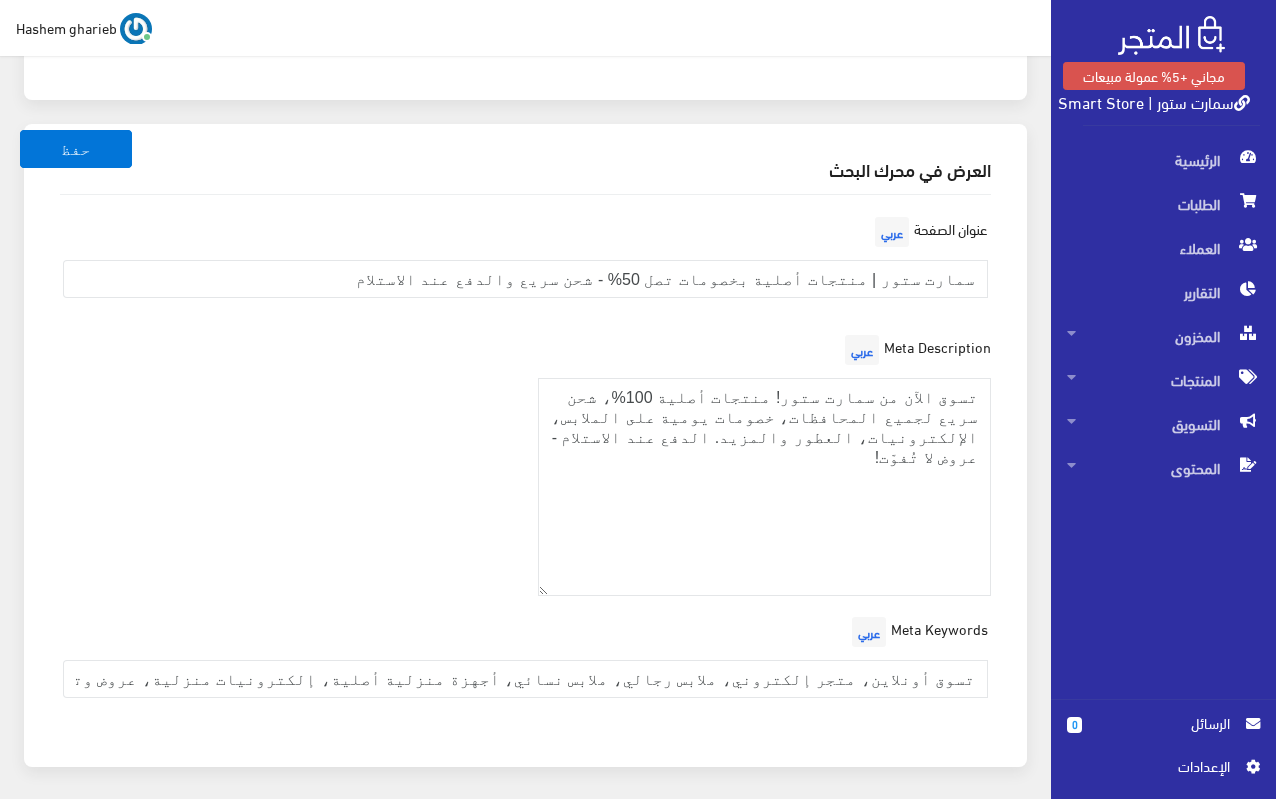 scroll, scrollTop: 3426, scrollLeft: 0, axis: vertical 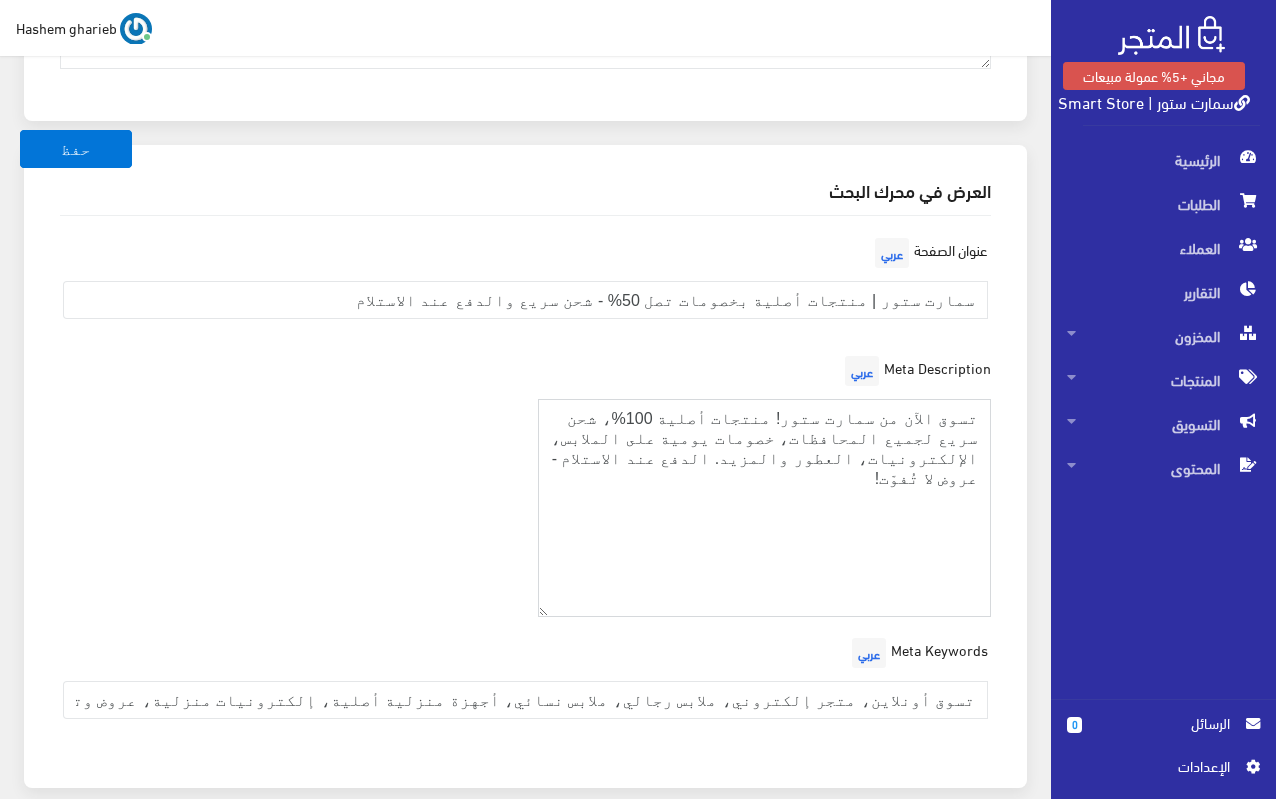 drag, startPoint x: 616, startPoint y: 462, endPoint x: 1026, endPoint y: 379, distance: 418.31686 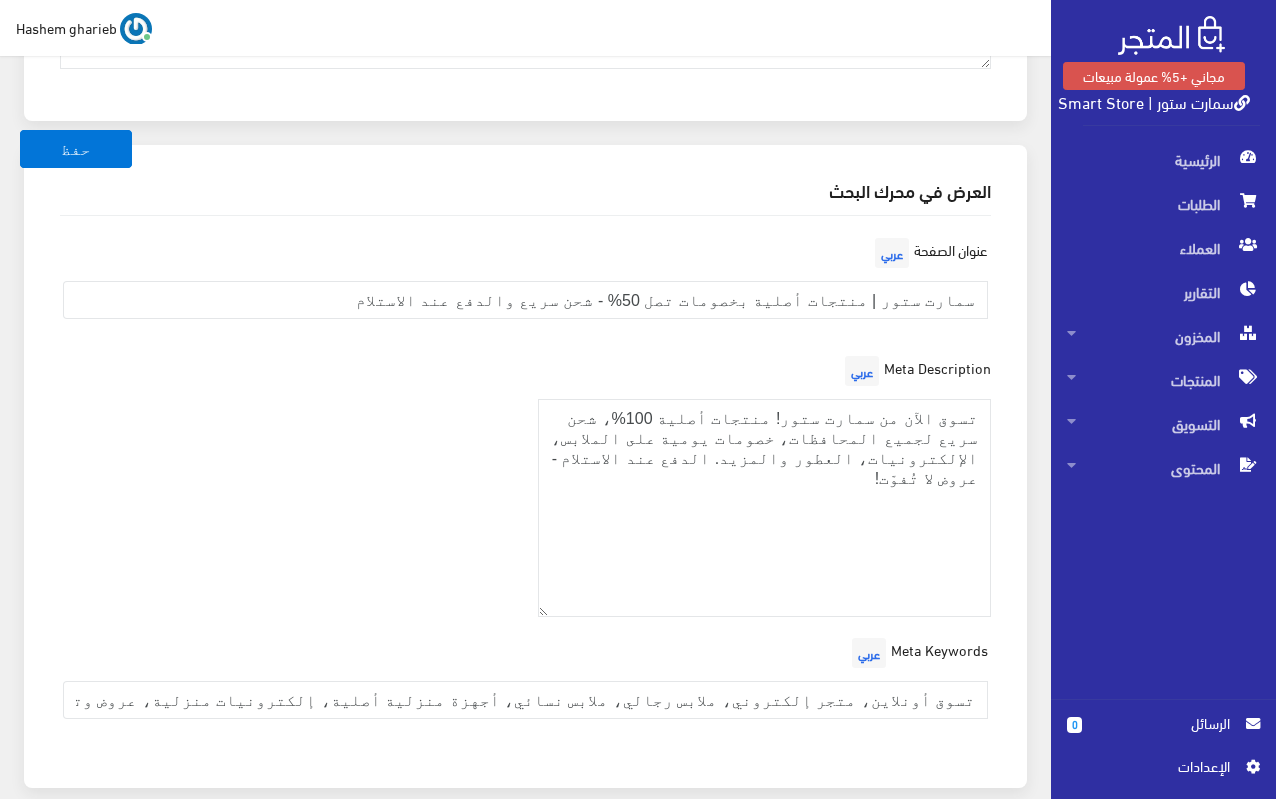 click on "Meta Description  عربي
تسوق الآن من سمارت ستور! منتجات أصلية 100%، شحن سريع لجميع المحافظات، خصومات يومية على الملابس، الإلكترونيات، العطور والمزيد. الدفع عند الاستلام - عروض لا تُفوّت!" at bounding box center (0, 0) 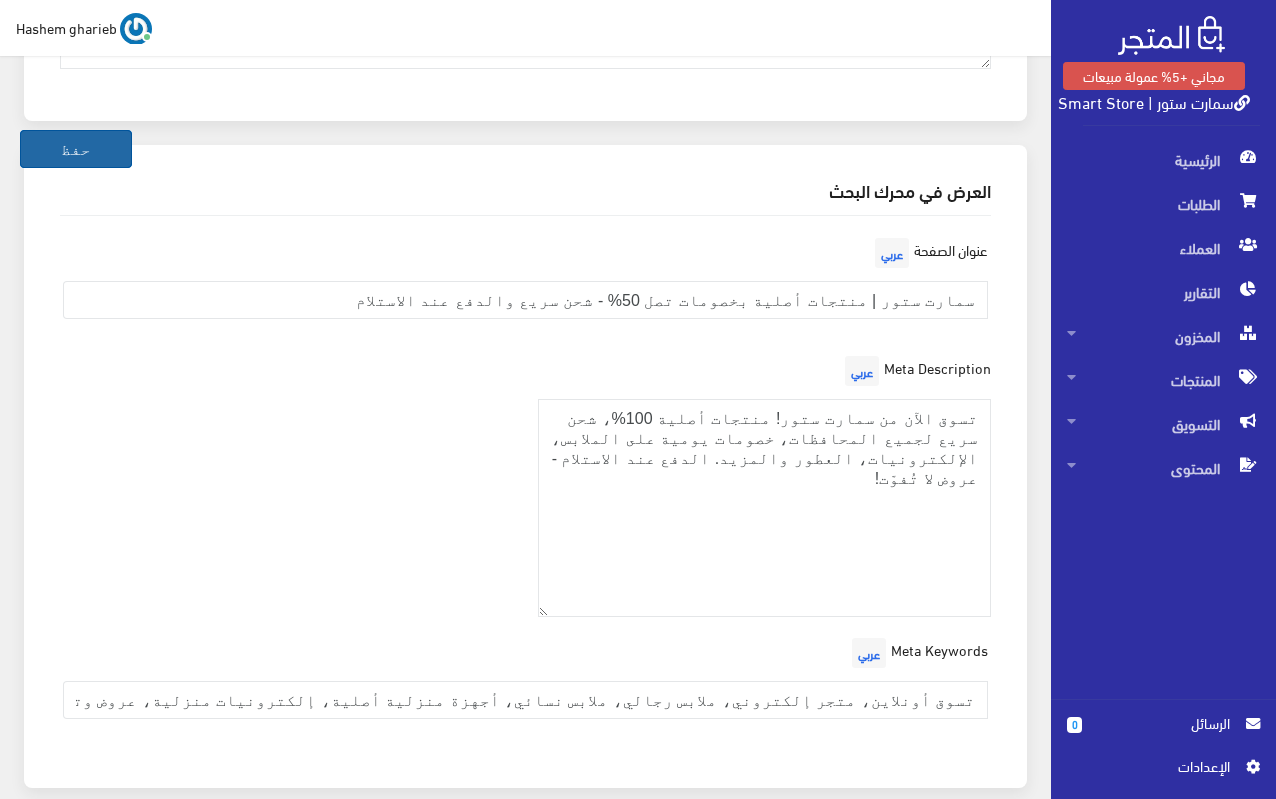 click on "حفظ" at bounding box center (76, 149) 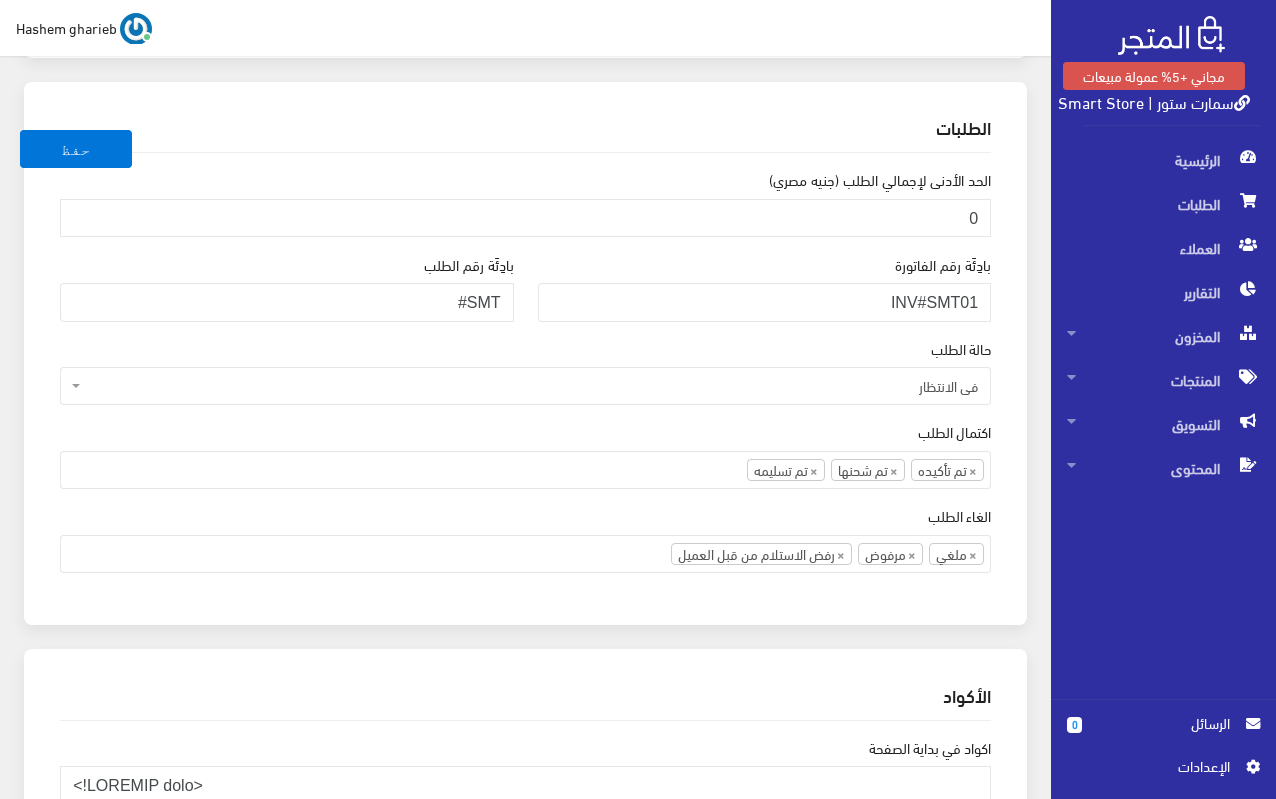scroll, scrollTop: 2500, scrollLeft: 0, axis: vertical 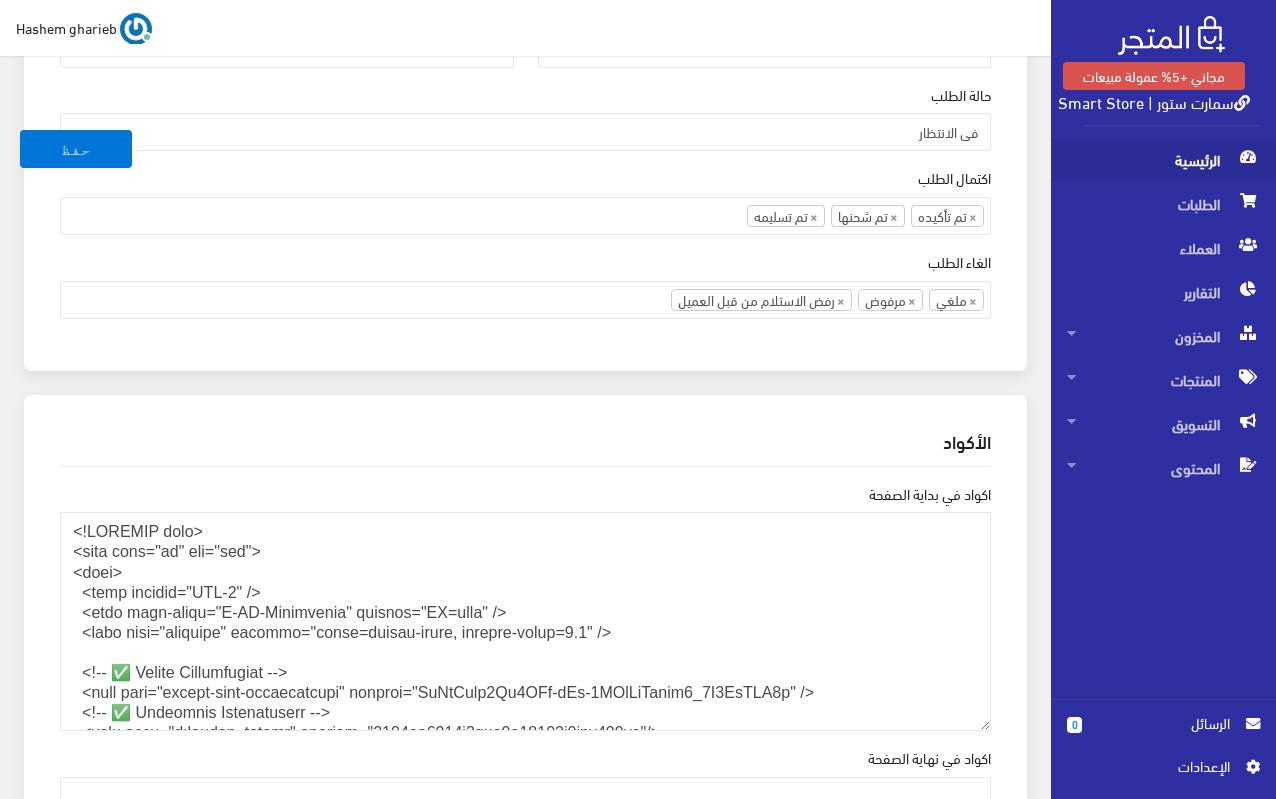 click on "الرئيسية" at bounding box center (1163, 160) 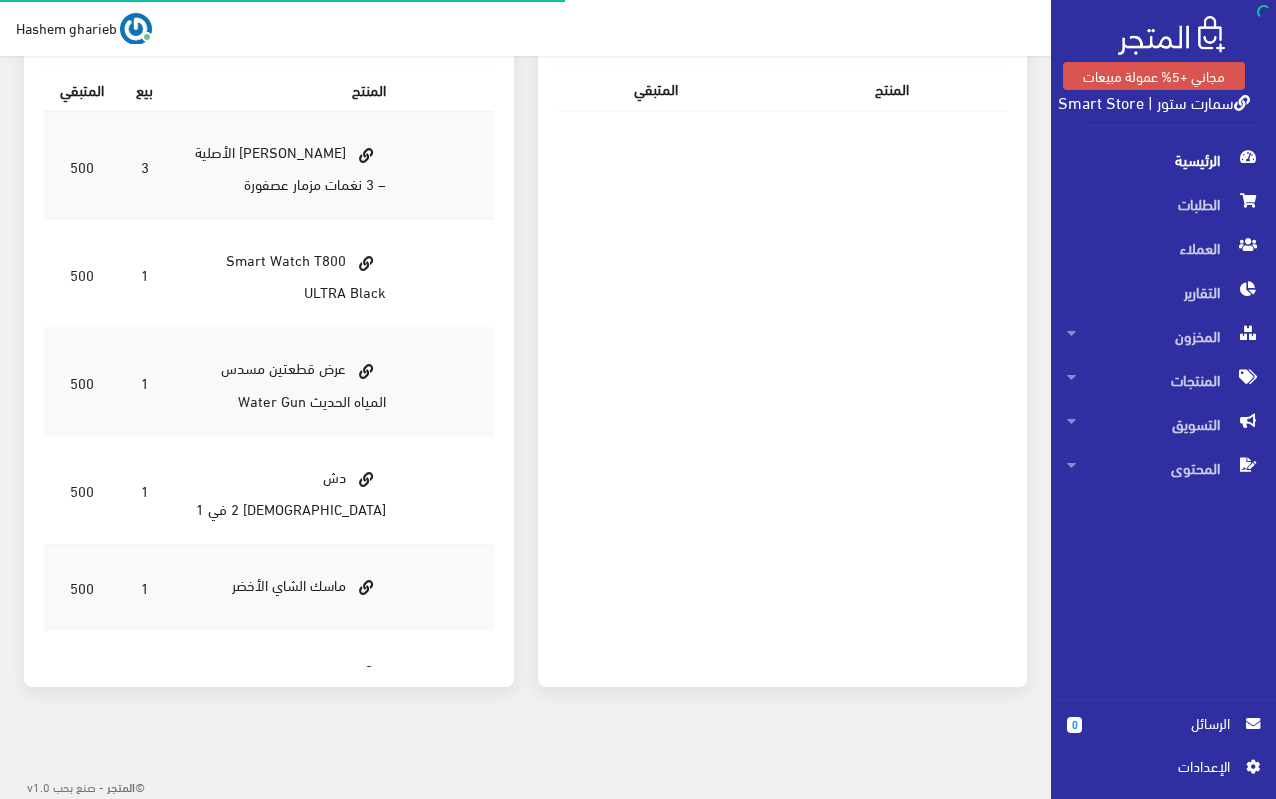 scroll, scrollTop: 0, scrollLeft: 0, axis: both 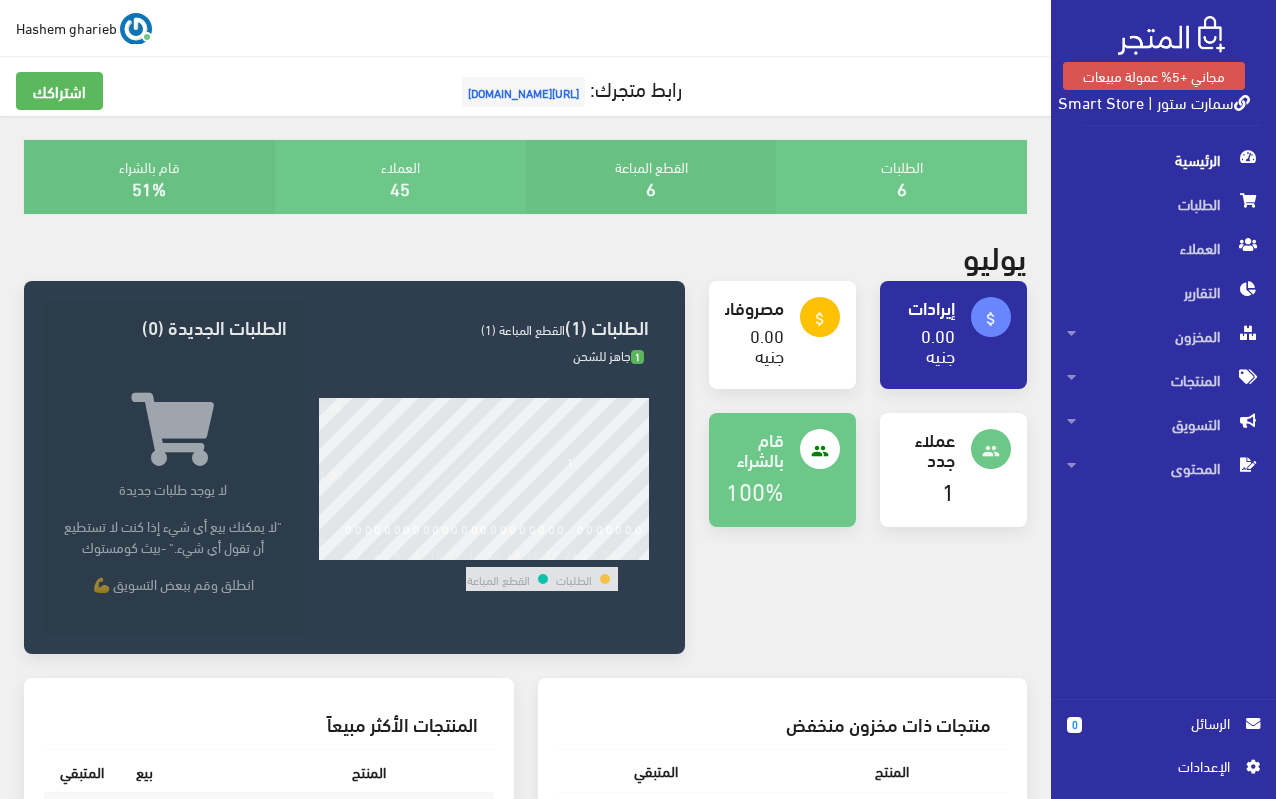 click on "سمارت ستور | Smart Store" at bounding box center (1154, 101) 